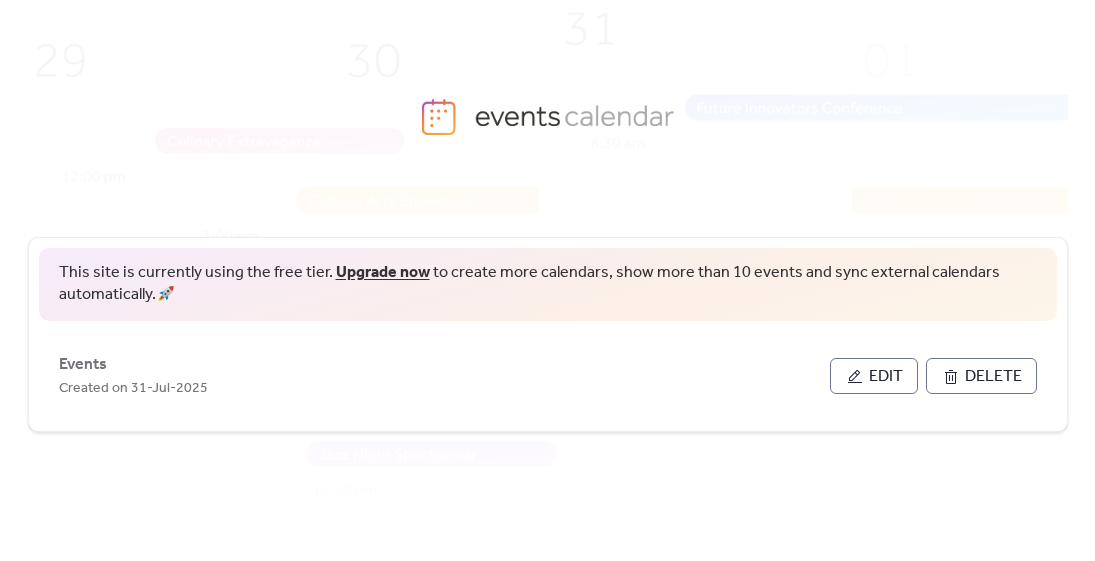 scroll, scrollTop: 0, scrollLeft: 0, axis: both 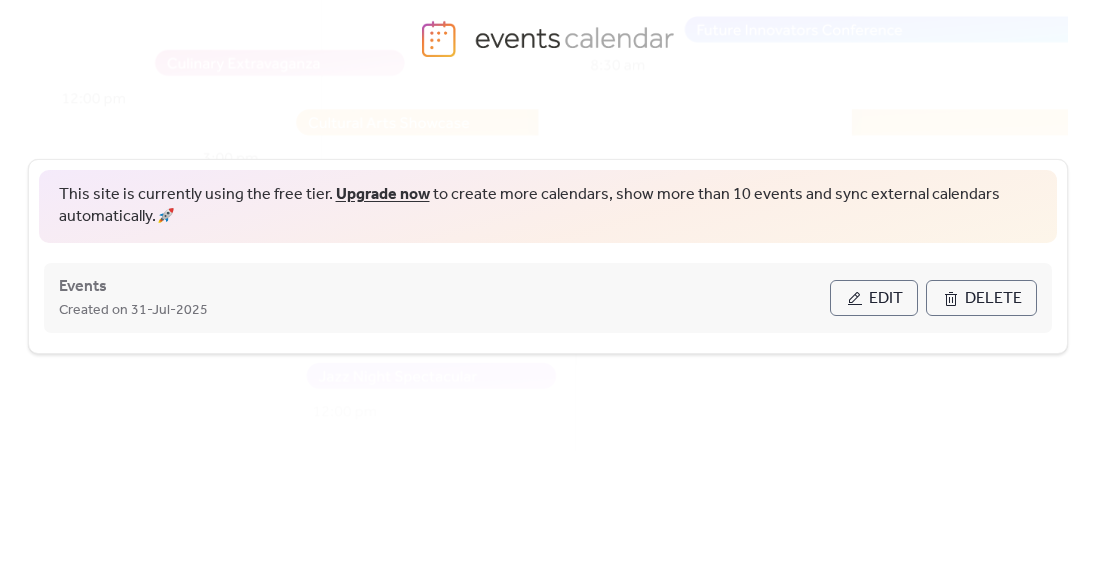 click on "Edit" at bounding box center (874, 298) 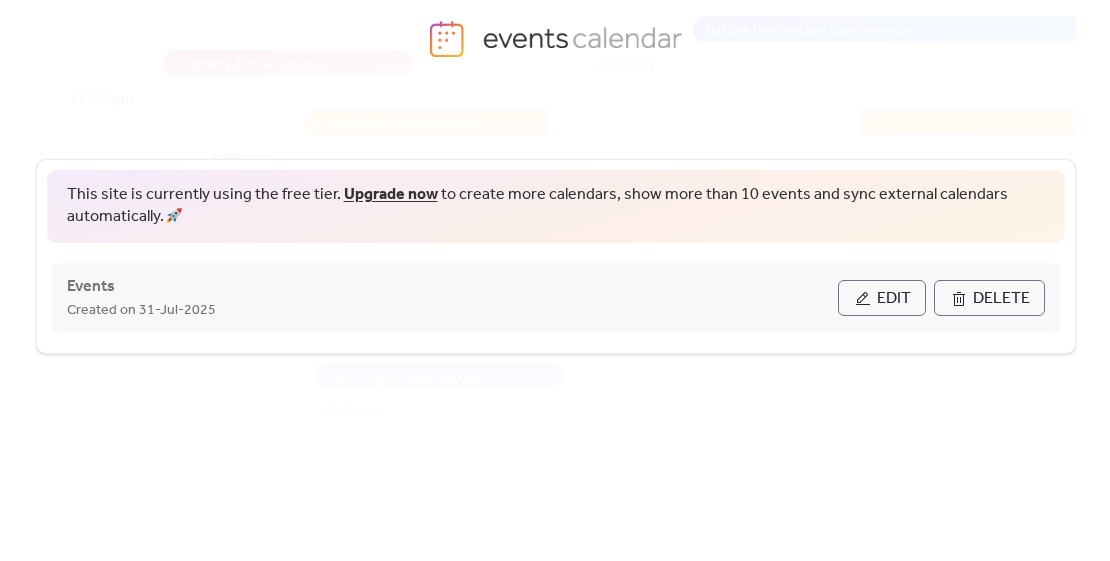 scroll, scrollTop: 0, scrollLeft: 0, axis: both 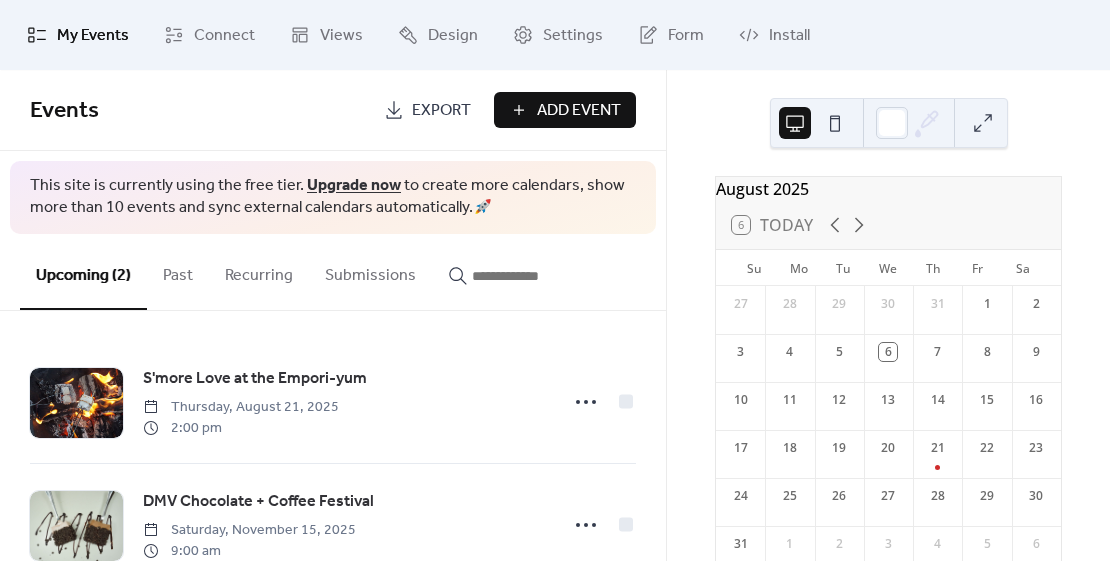 click on "Upcoming (2) Past Recurring Submissions" at bounding box center (333, 272) 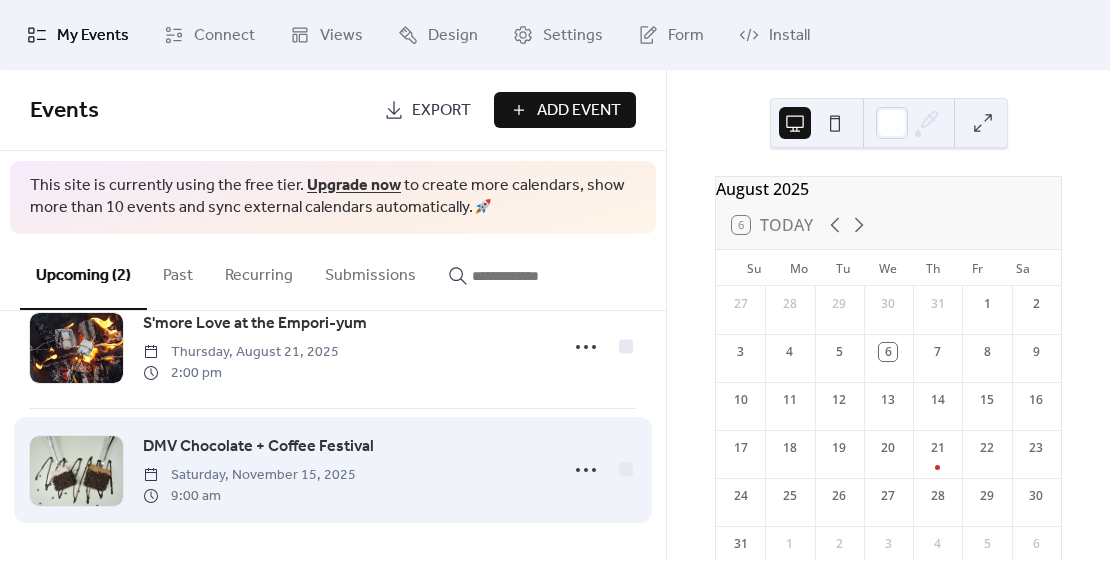 click on "DMV Chocolate + Coffee Festival" at bounding box center (258, 447) 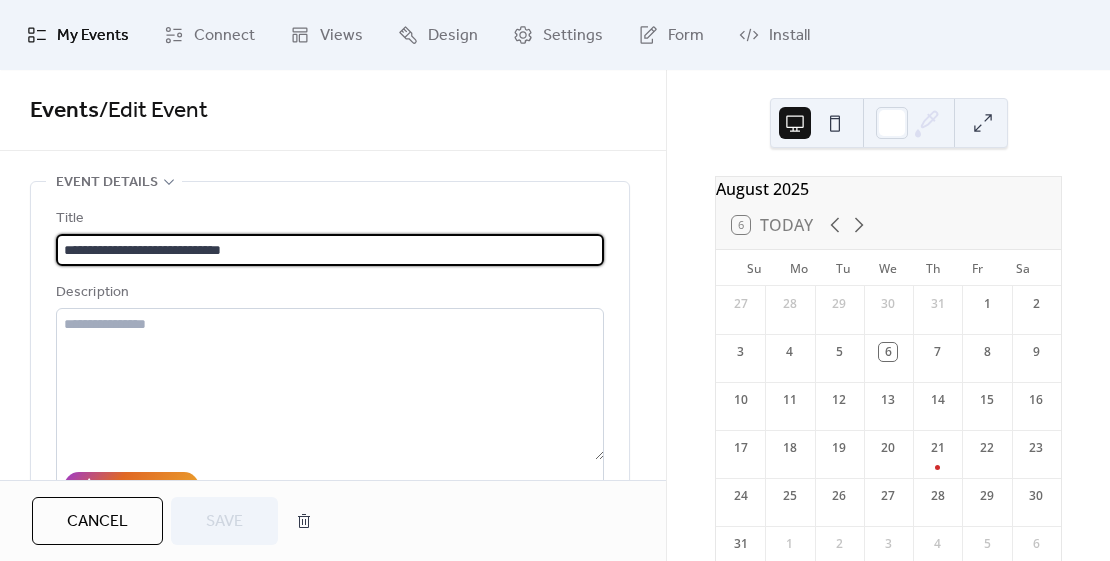 click on "**********" at bounding box center [330, 456] 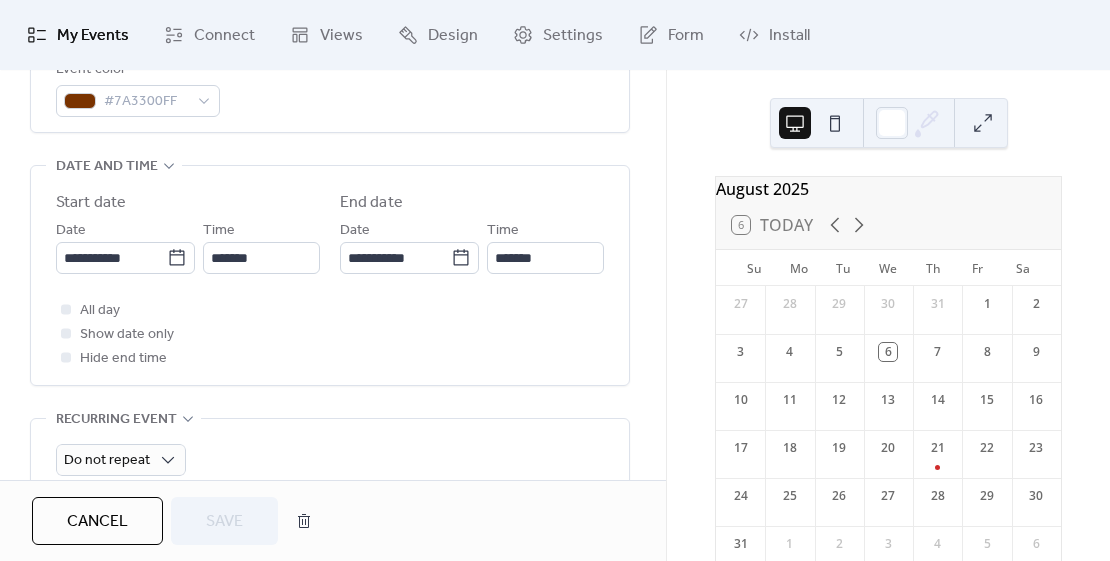 scroll, scrollTop: 600, scrollLeft: 0, axis: vertical 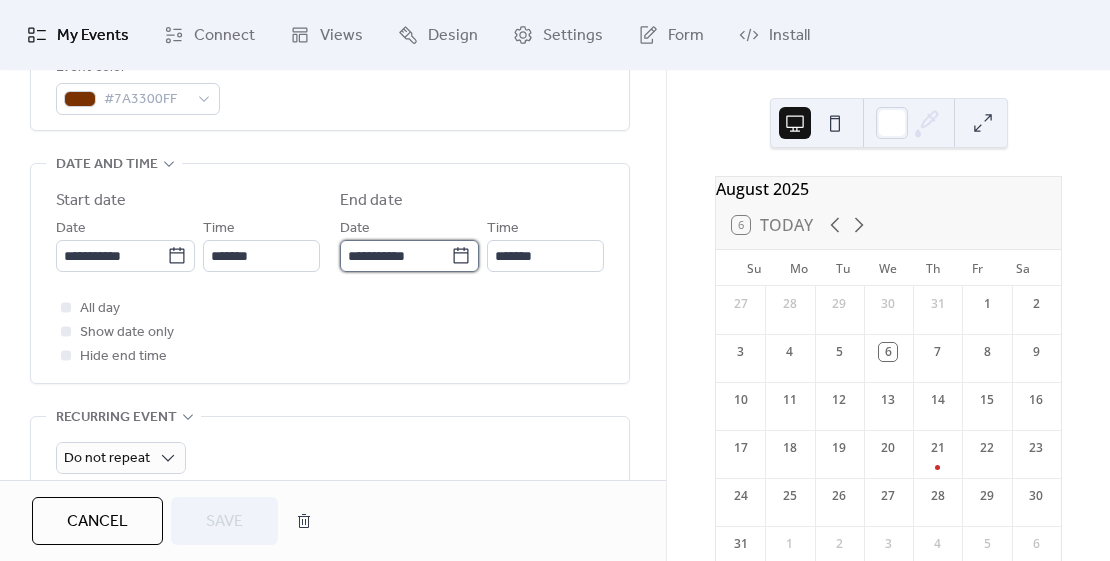 click on "**********" at bounding box center (395, 256) 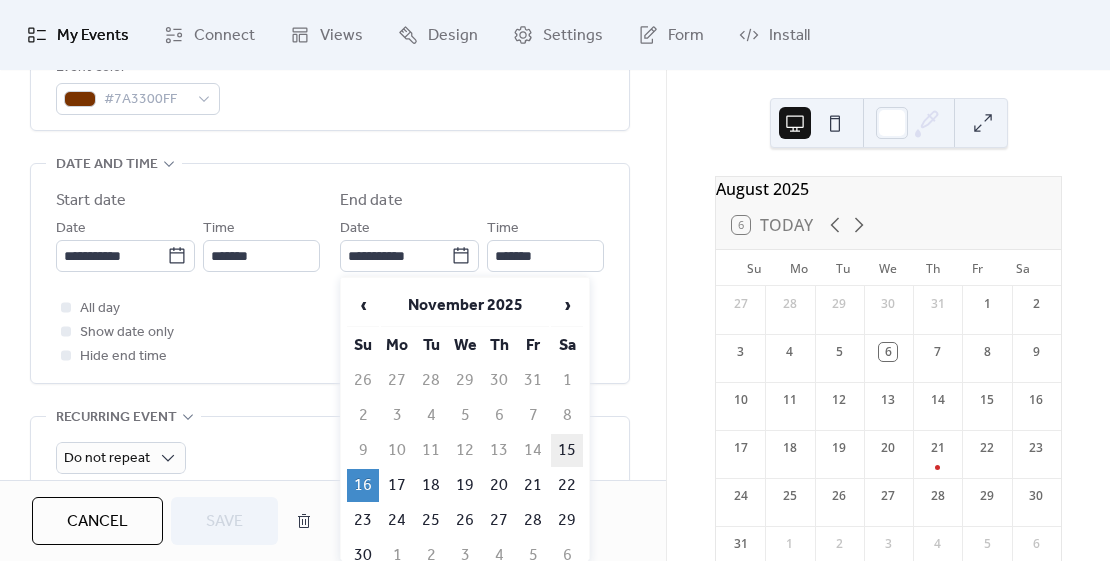 click on "15" at bounding box center (567, 450) 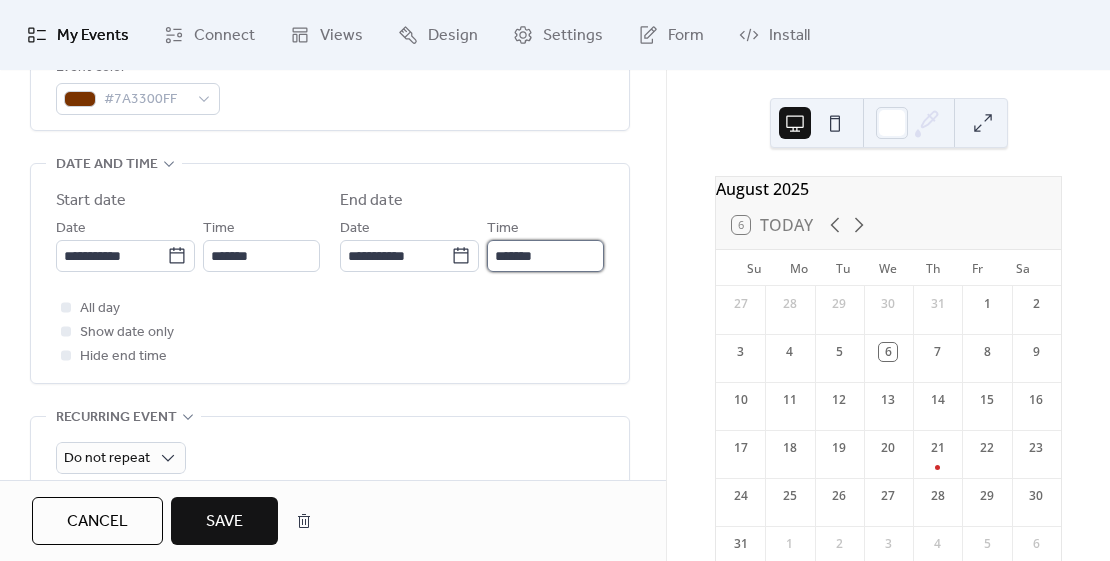 click on "*******" at bounding box center (545, 256) 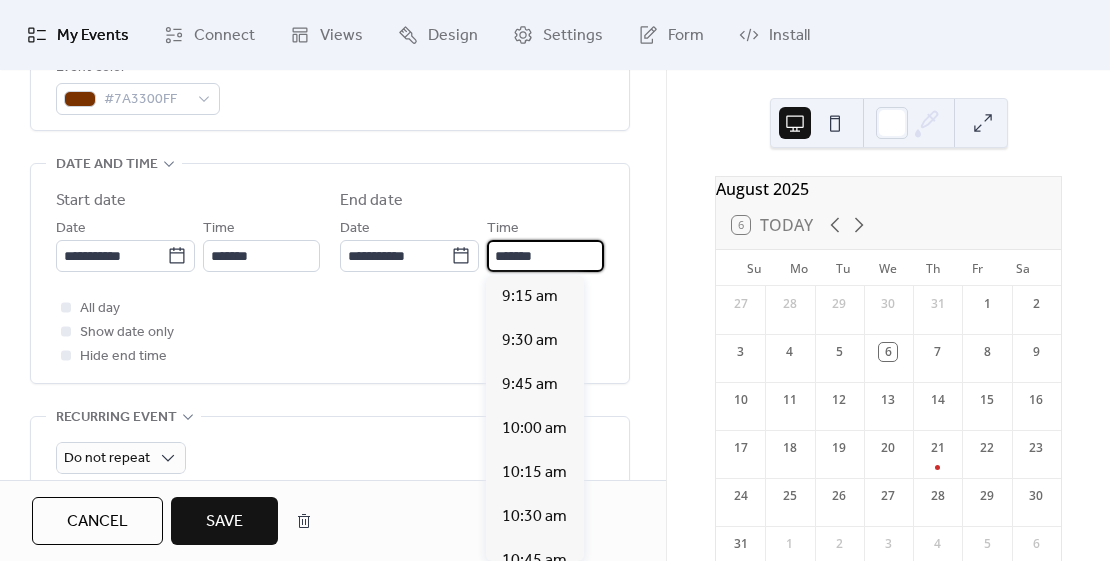 scroll, scrollTop: 1188, scrollLeft: 0, axis: vertical 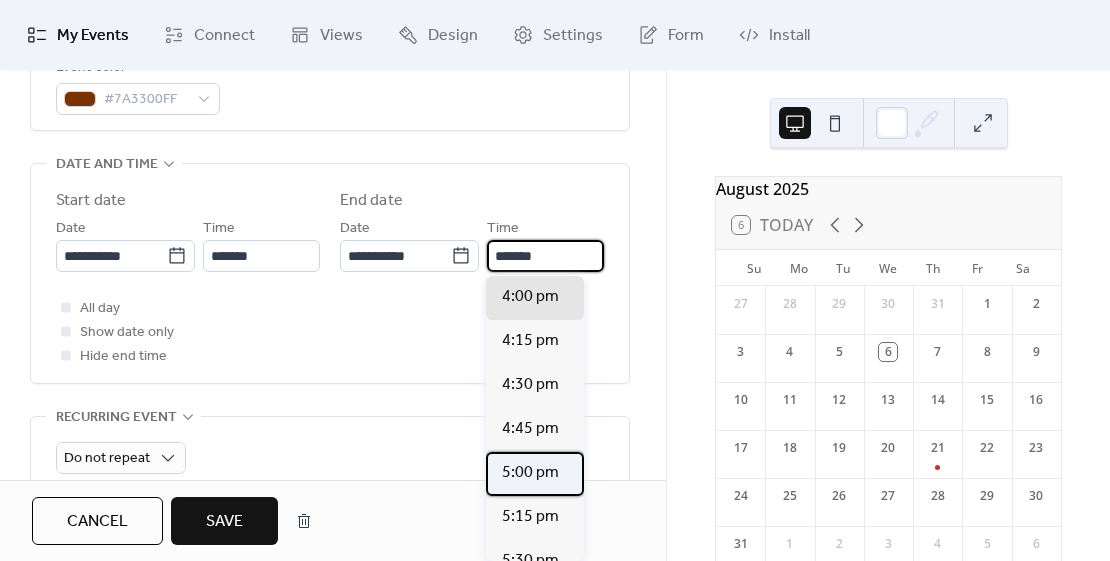 click on "5:00 pm" at bounding box center (530, 473) 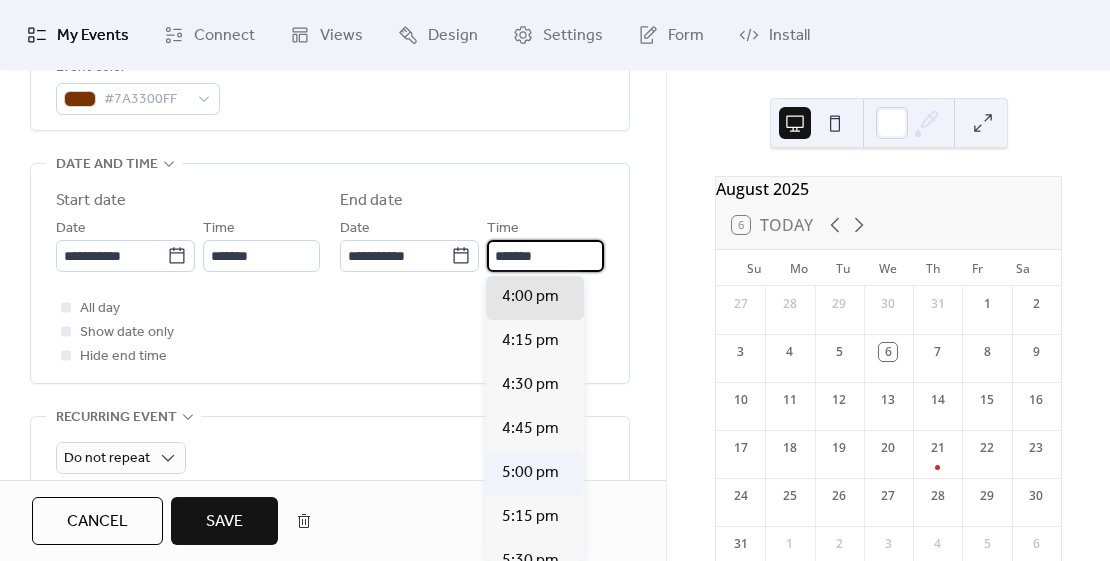 type on "*******" 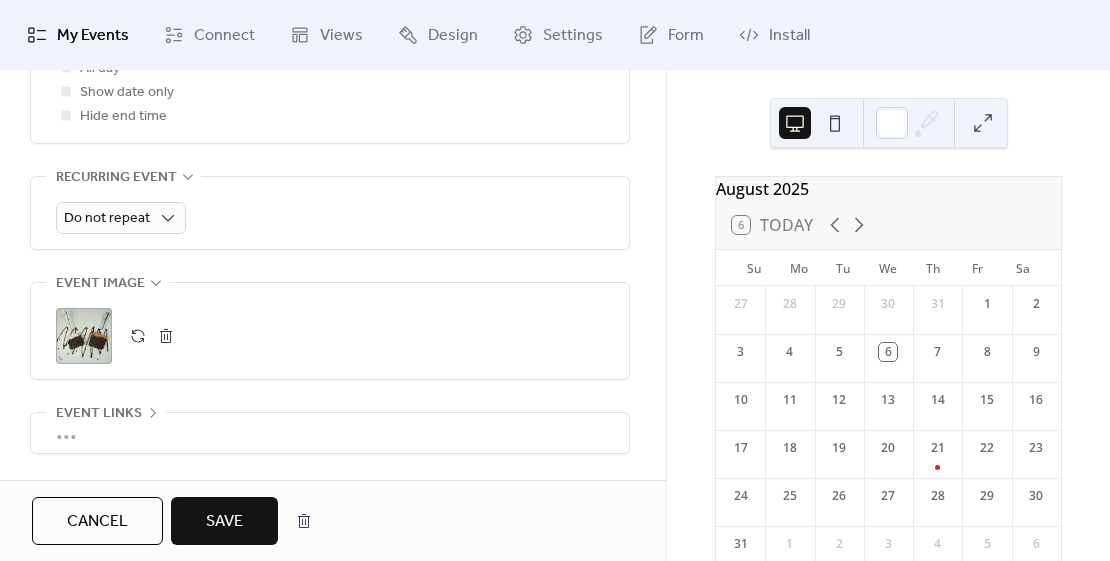scroll, scrollTop: 860, scrollLeft: 0, axis: vertical 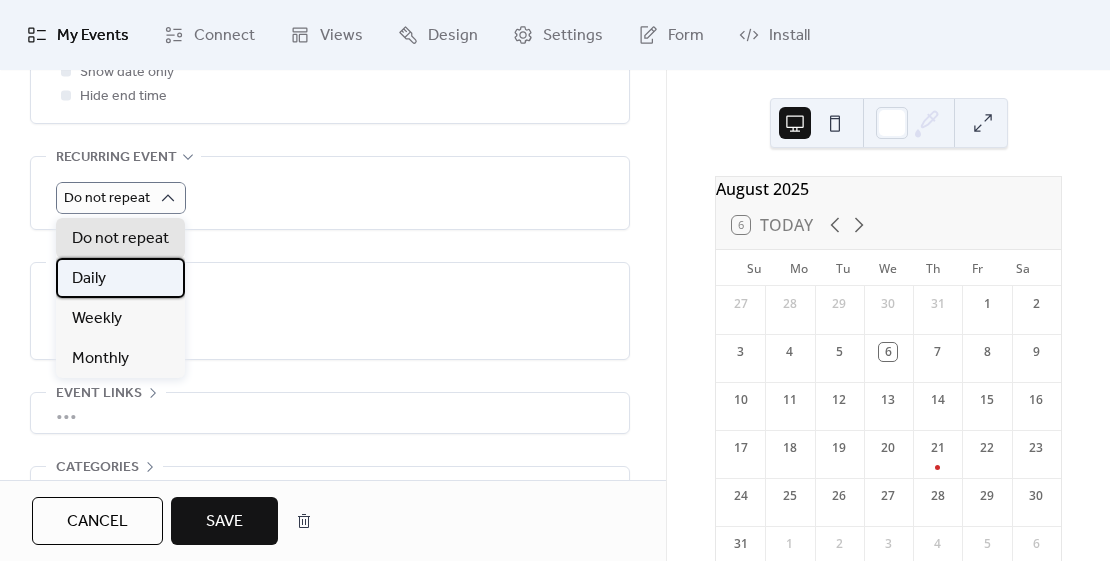 click on "Daily" at bounding box center [89, 279] 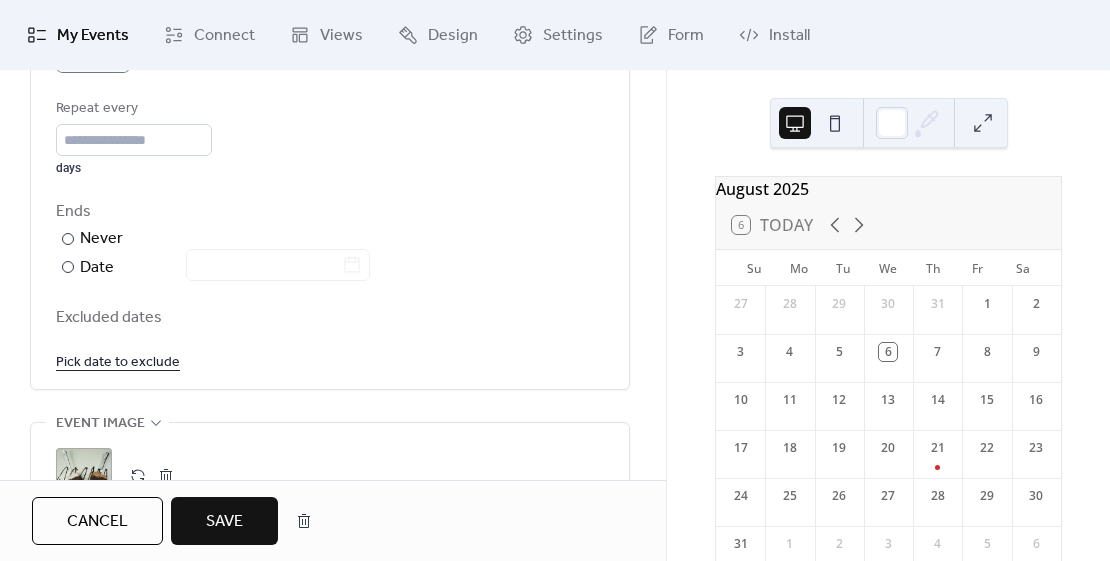 scroll, scrollTop: 1020, scrollLeft: 0, axis: vertical 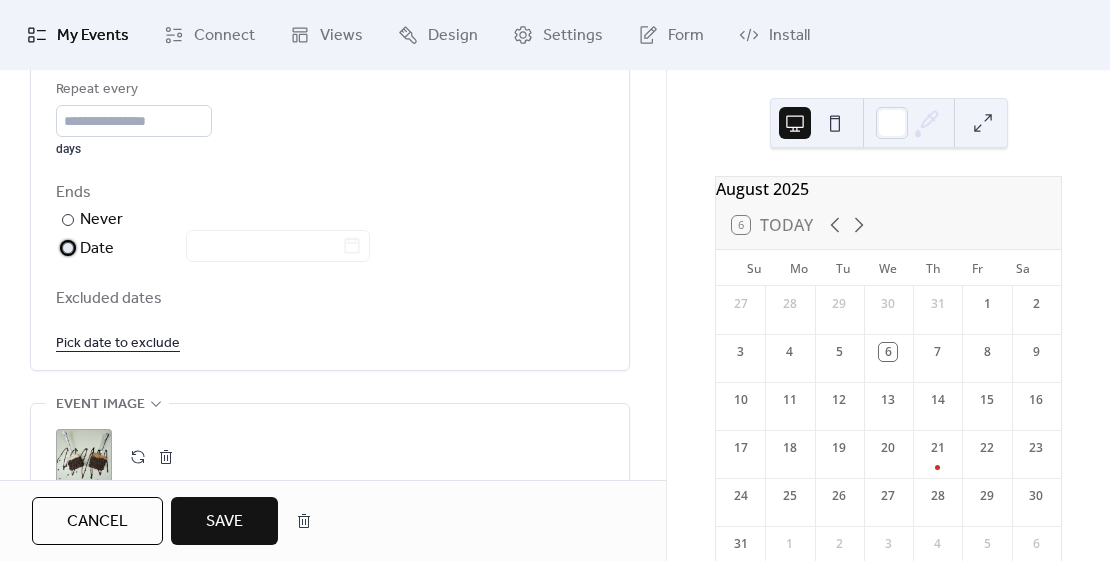 click at bounding box center (68, 248) 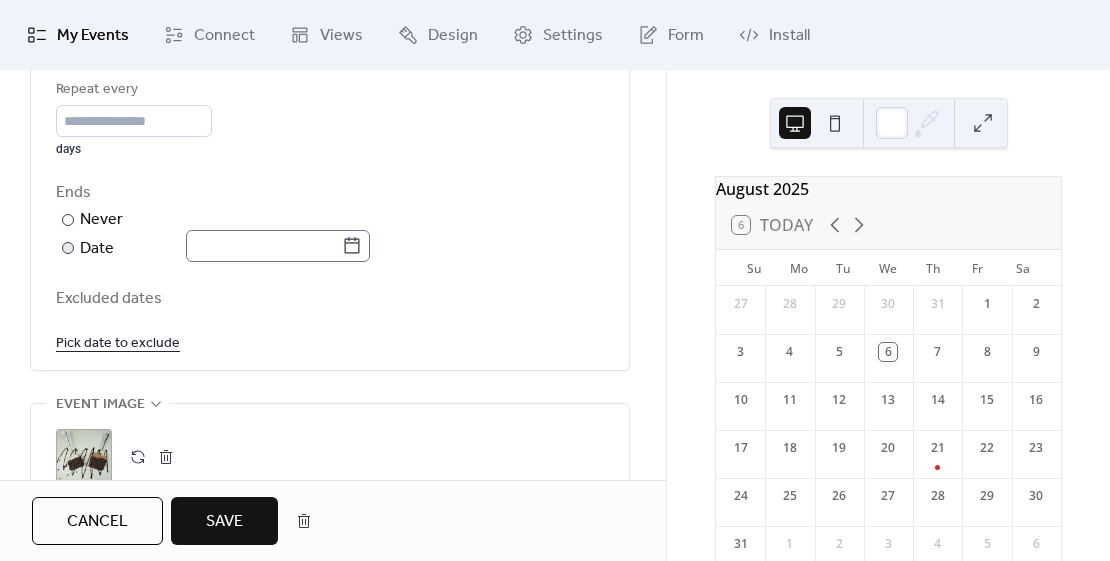 click 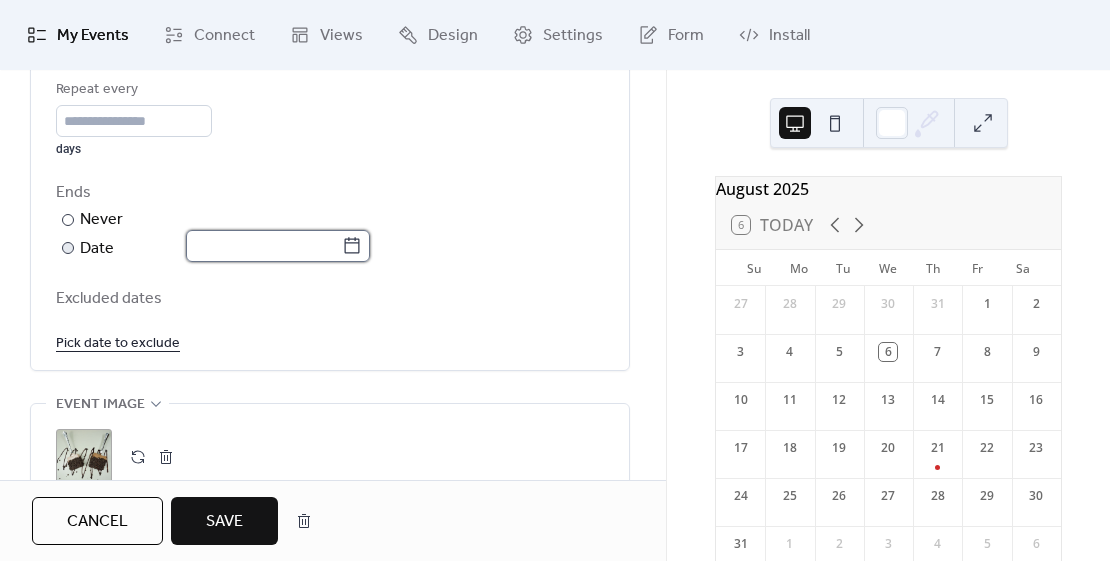 click at bounding box center (264, 246) 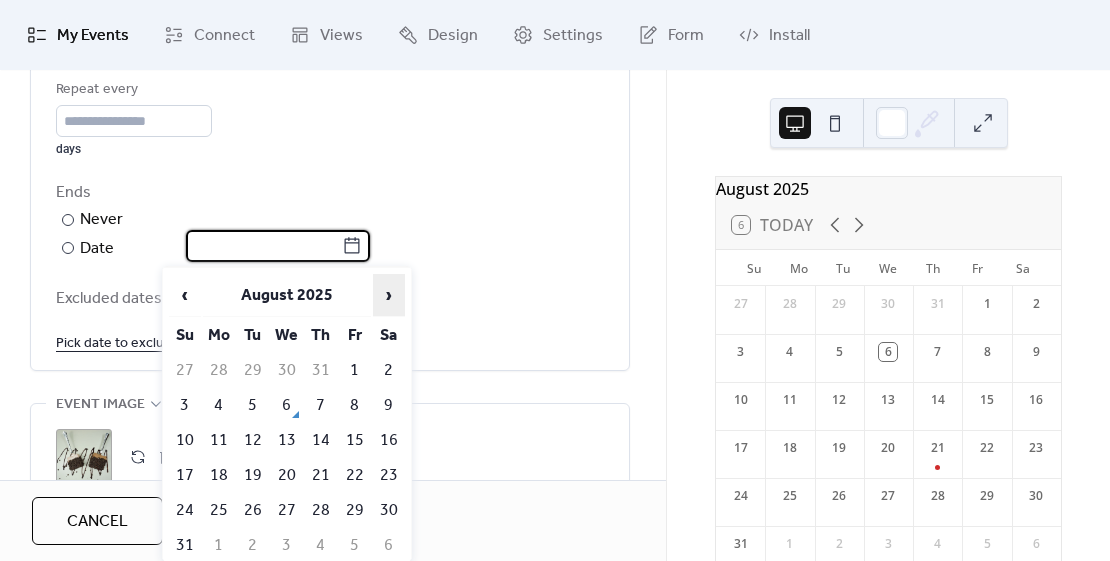 click on "›" at bounding box center (389, 295) 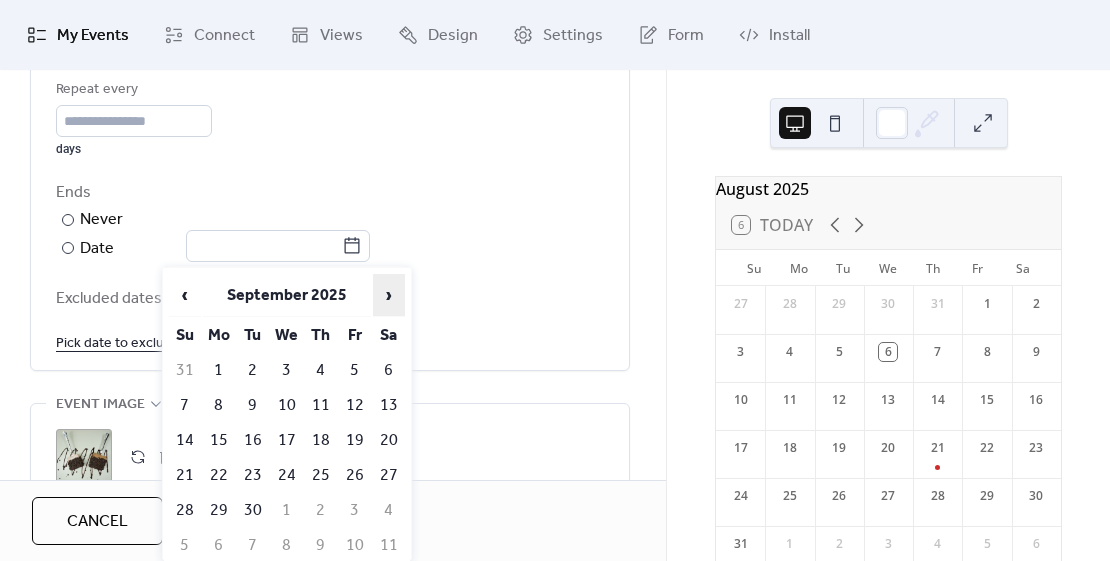 click on "›" at bounding box center (389, 295) 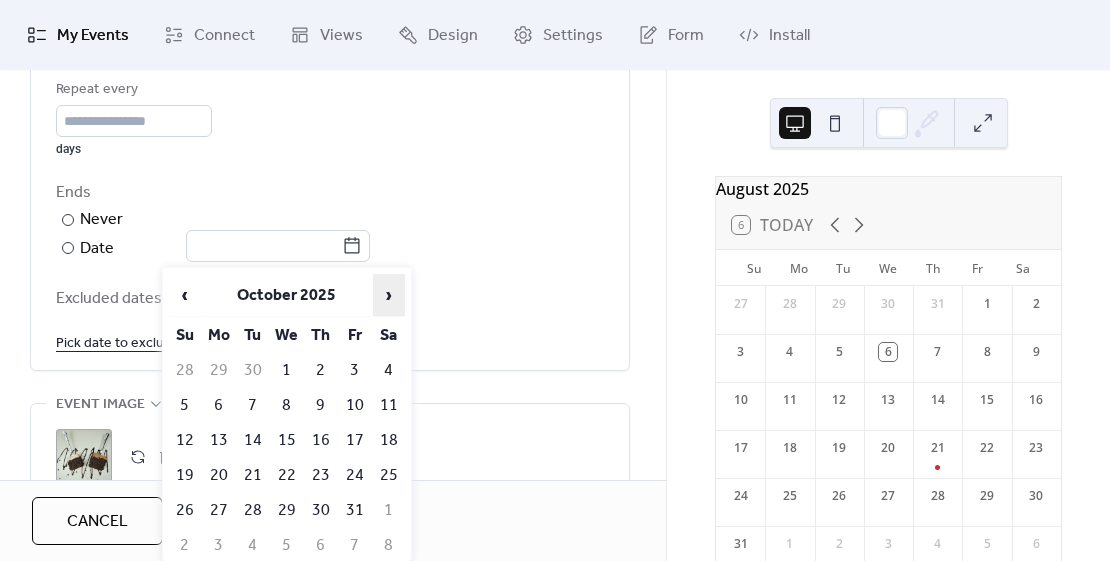 click on "›" at bounding box center [389, 295] 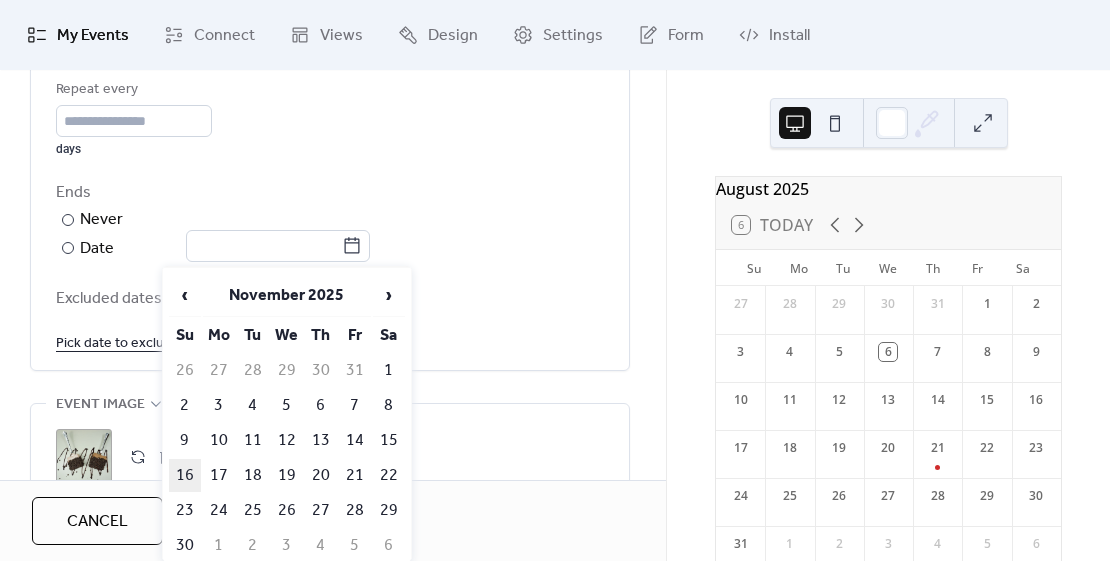 click on "16" at bounding box center (185, 475) 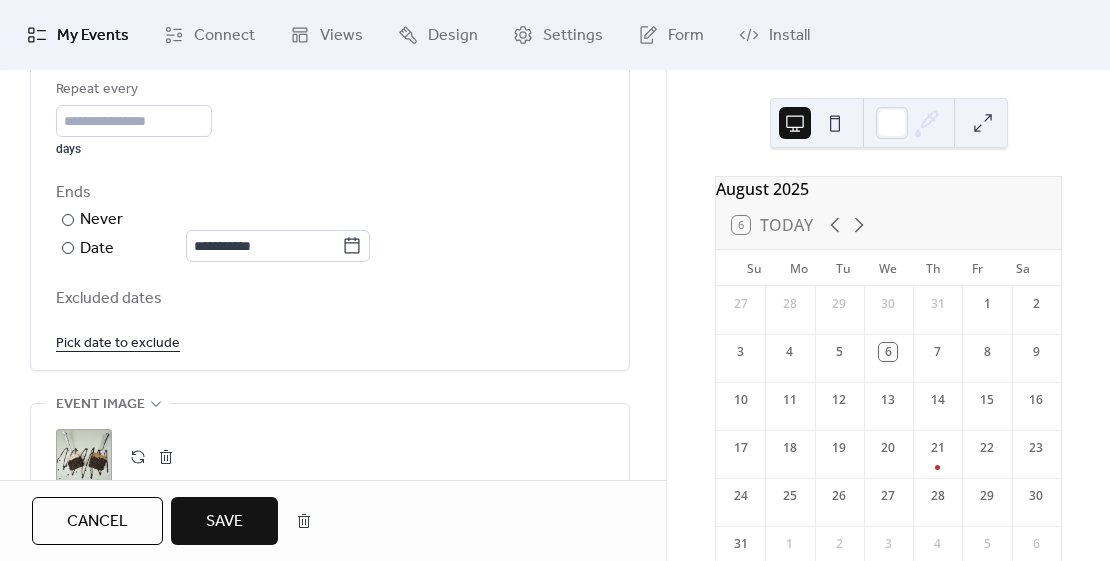 click on "**********" at bounding box center [330, 221] 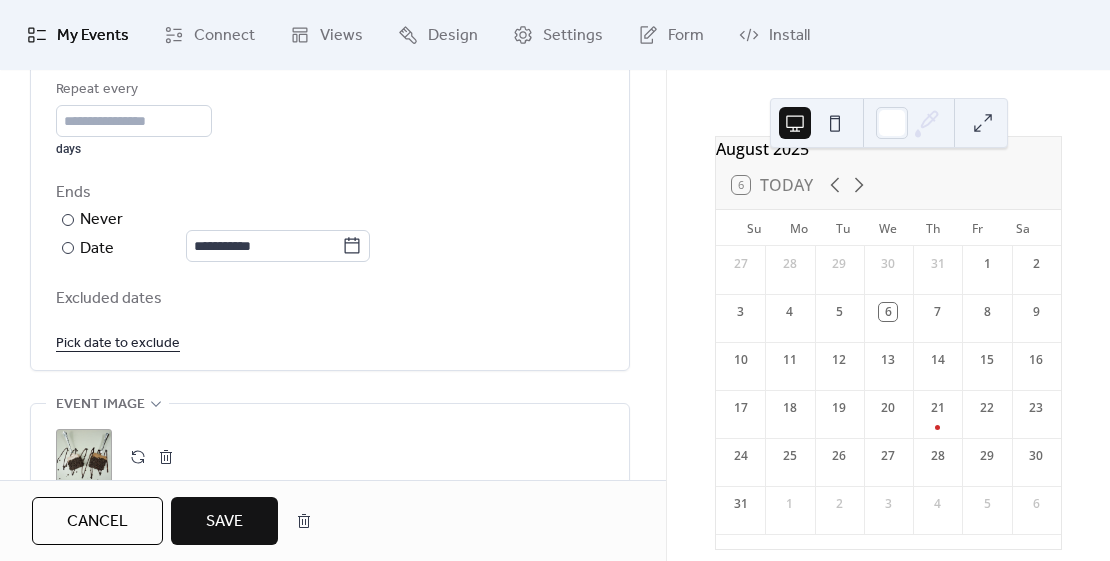 scroll, scrollTop: 73, scrollLeft: 0, axis: vertical 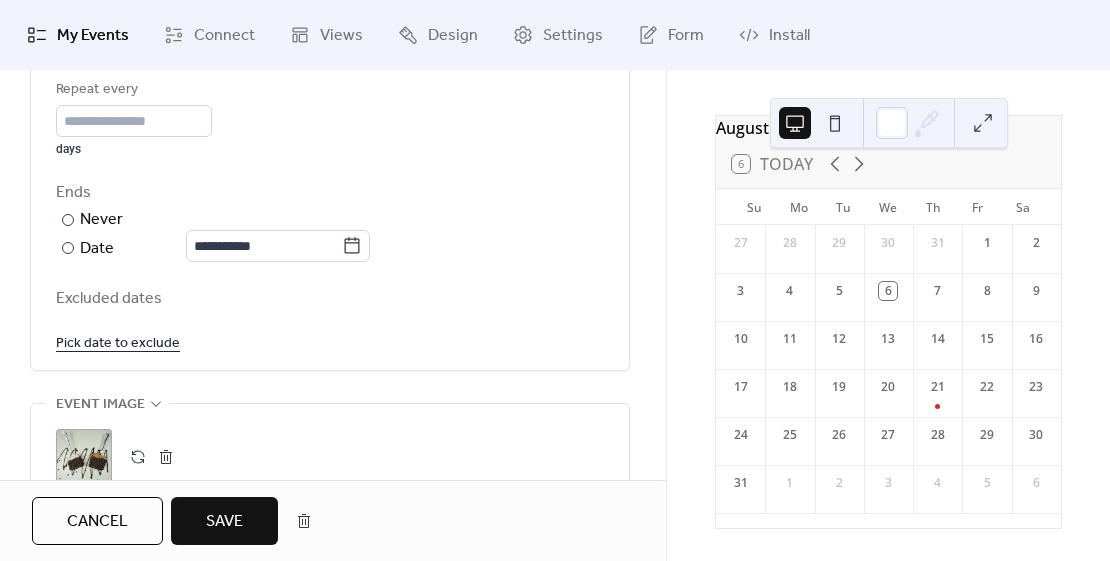 click on "**********" at bounding box center (330, 183) 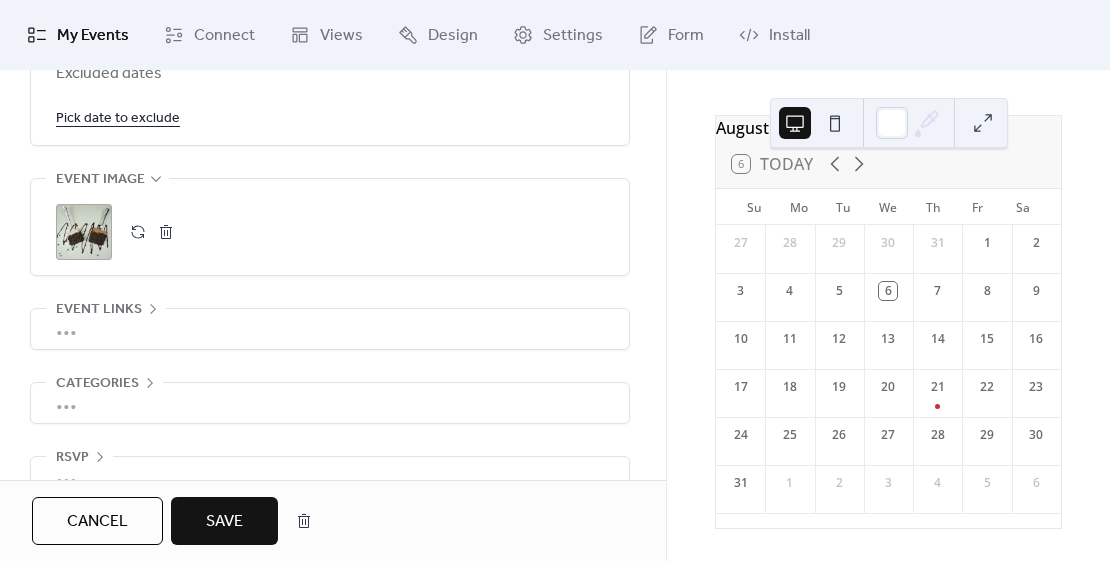 scroll, scrollTop: 1286, scrollLeft: 0, axis: vertical 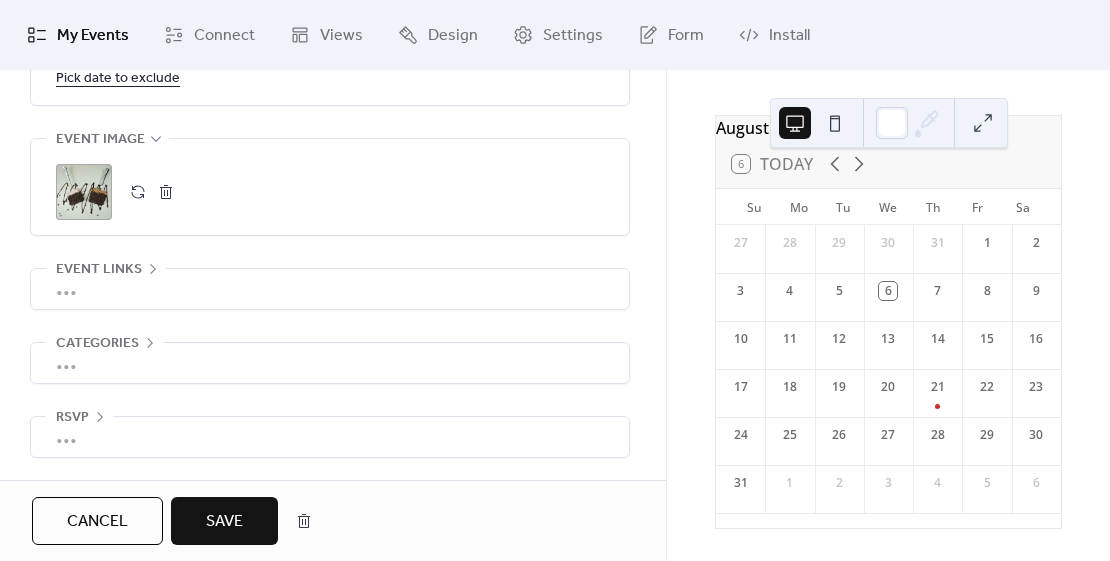 click on "•••" at bounding box center (330, 289) 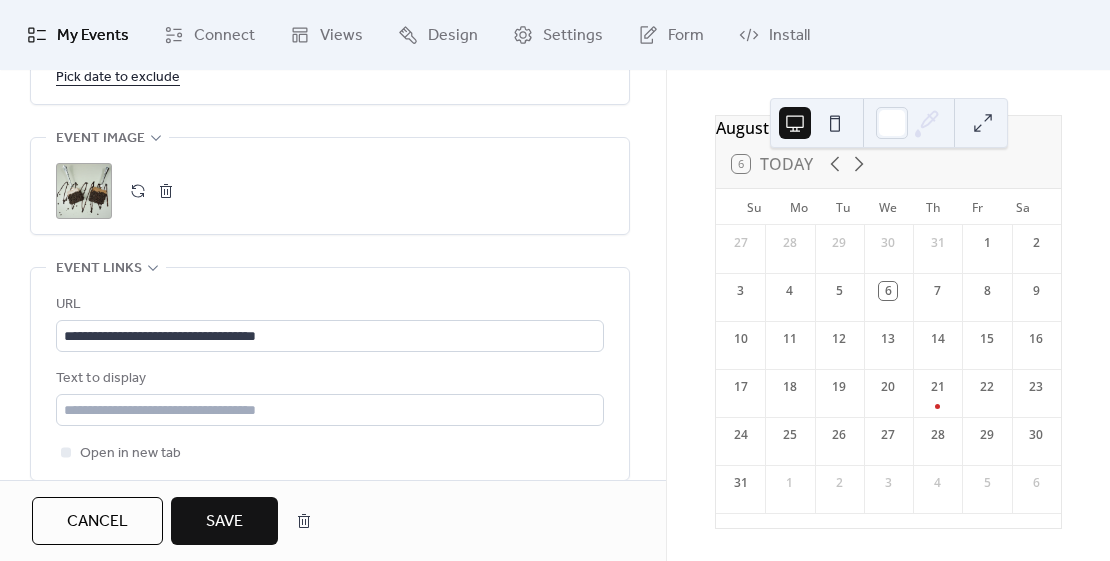 scroll, scrollTop: 1286, scrollLeft: 0, axis: vertical 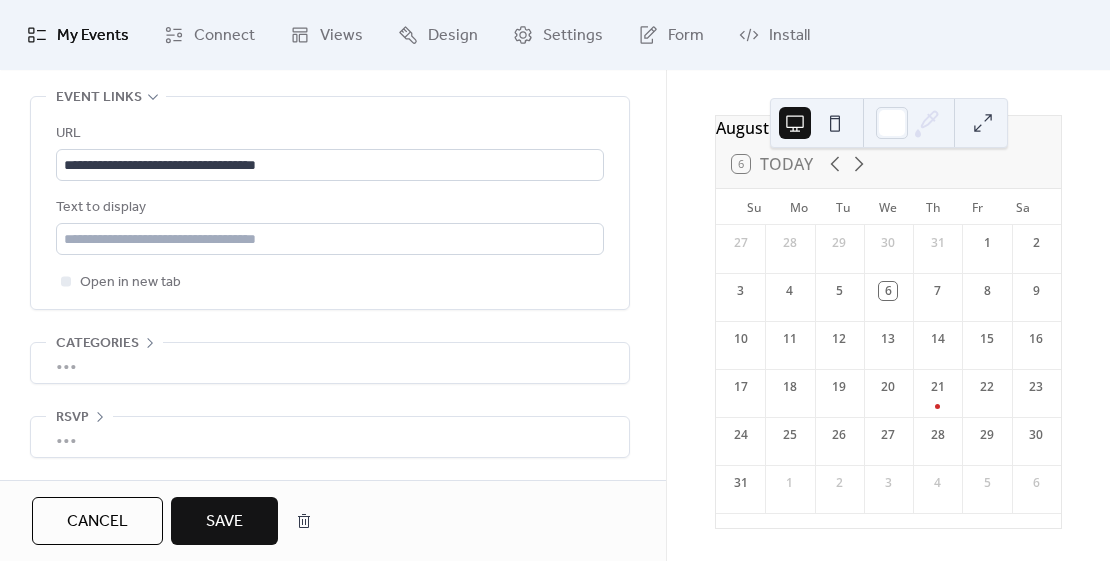 click on "•••" at bounding box center (330, 363) 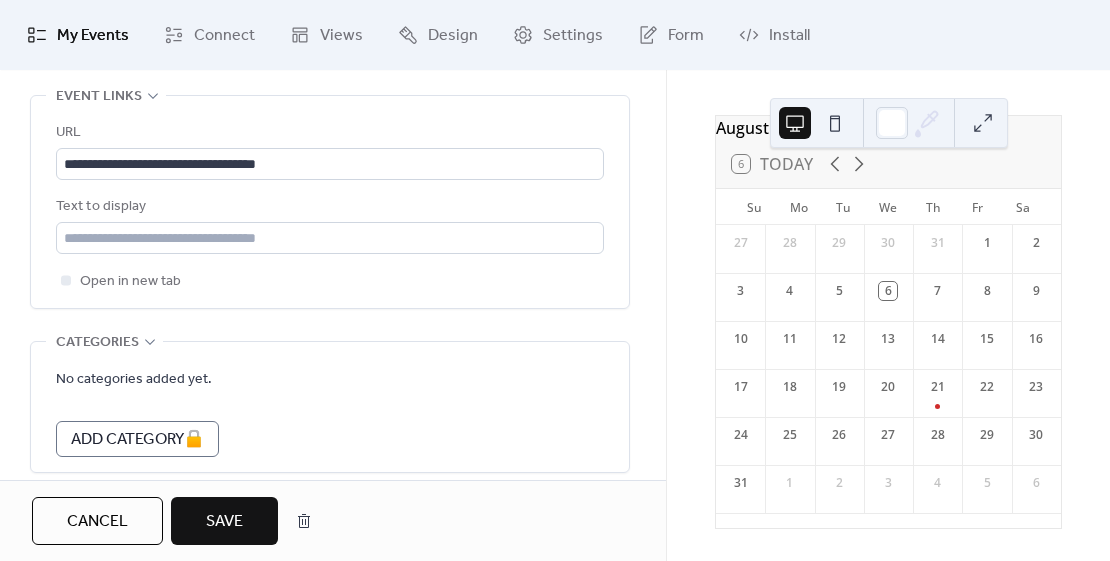 scroll, scrollTop: 1458, scrollLeft: 0, axis: vertical 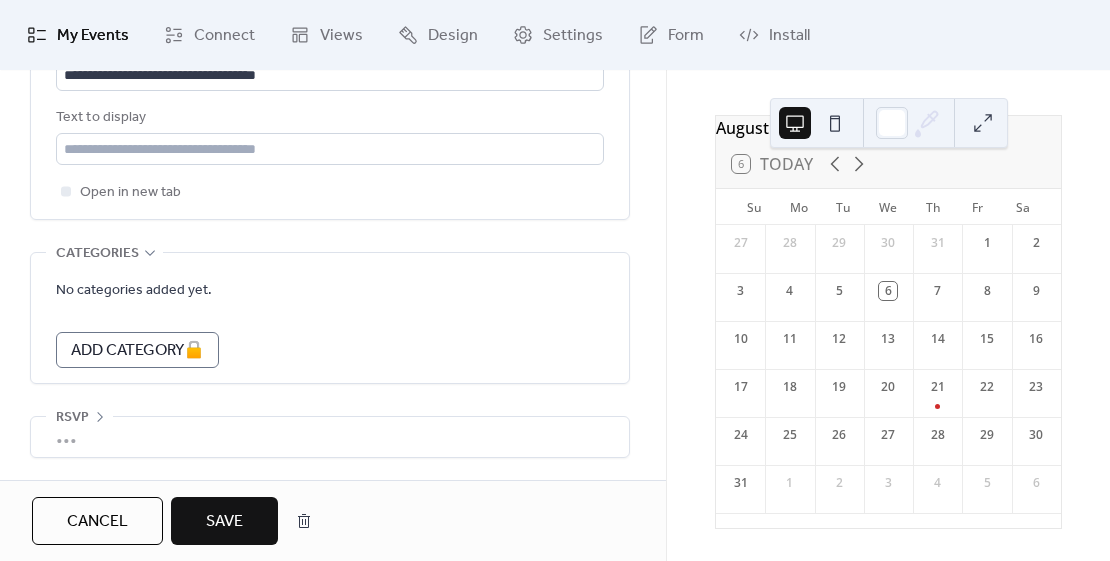 click on "Save" at bounding box center [224, 522] 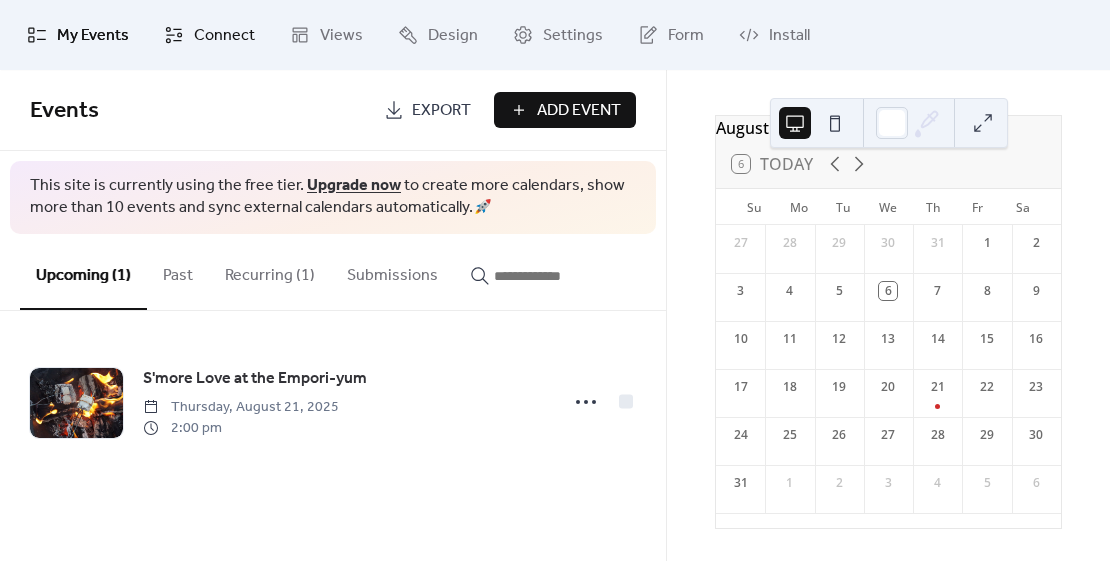 click on "Connect" at bounding box center (224, 36) 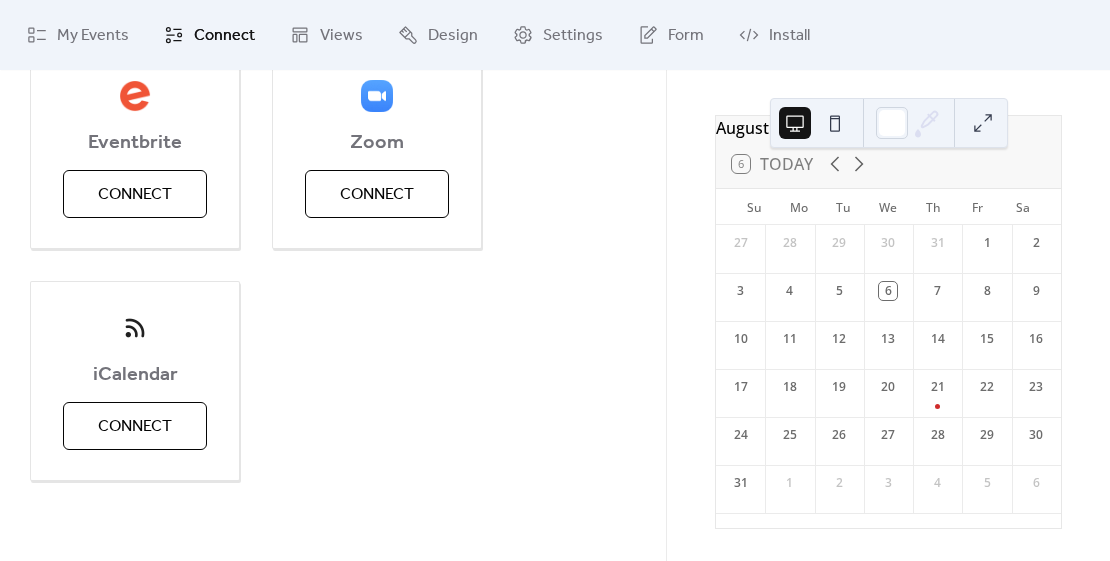 scroll, scrollTop: 0, scrollLeft: 0, axis: both 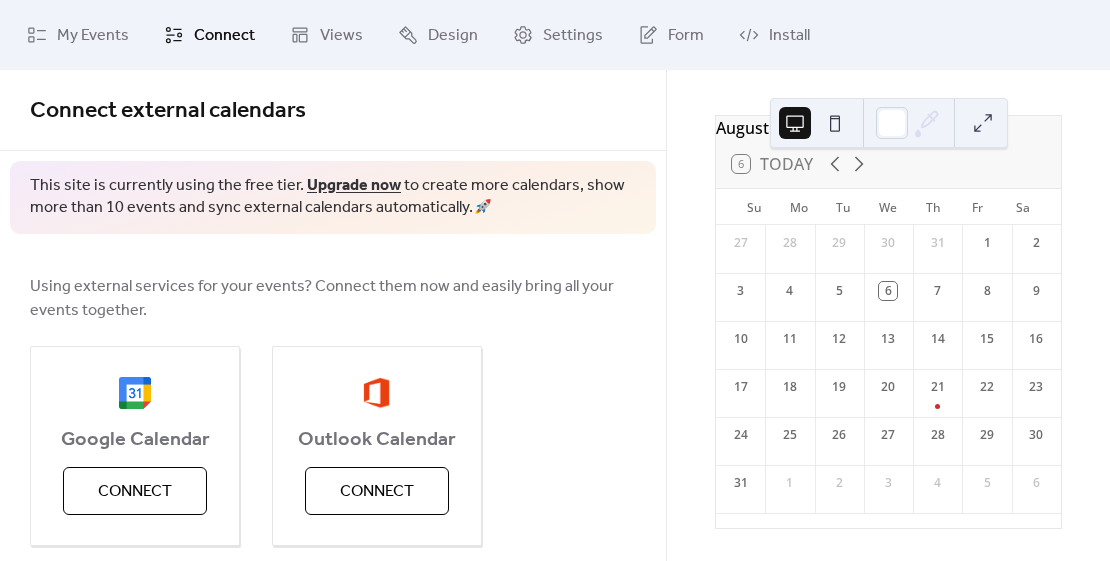click on "Connect external calendars" at bounding box center [333, 110] 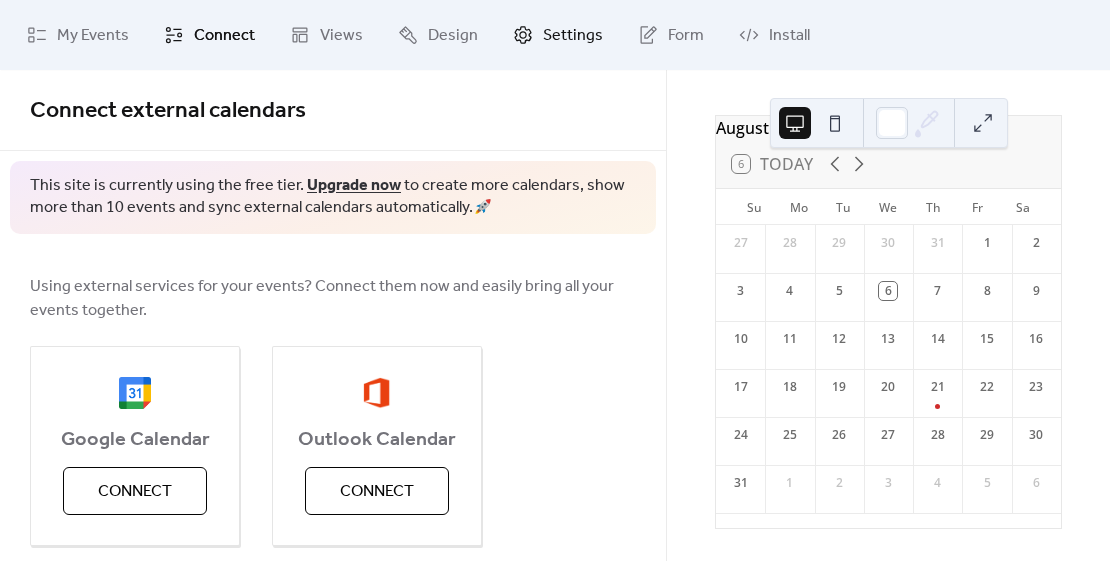 click on "Settings" at bounding box center [573, 36] 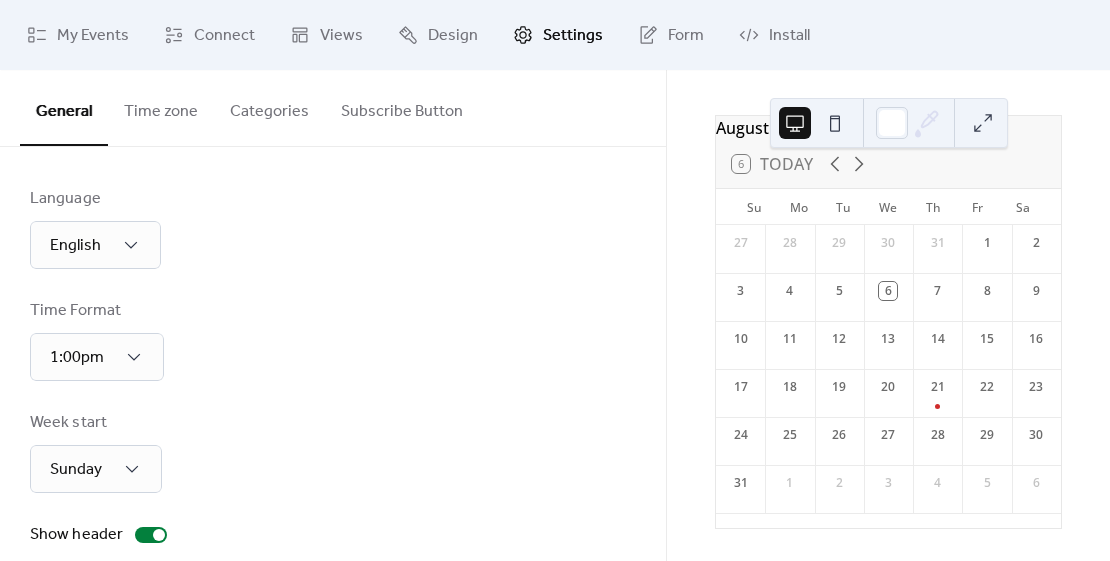 click on "16" at bounding box center (1036, 339) 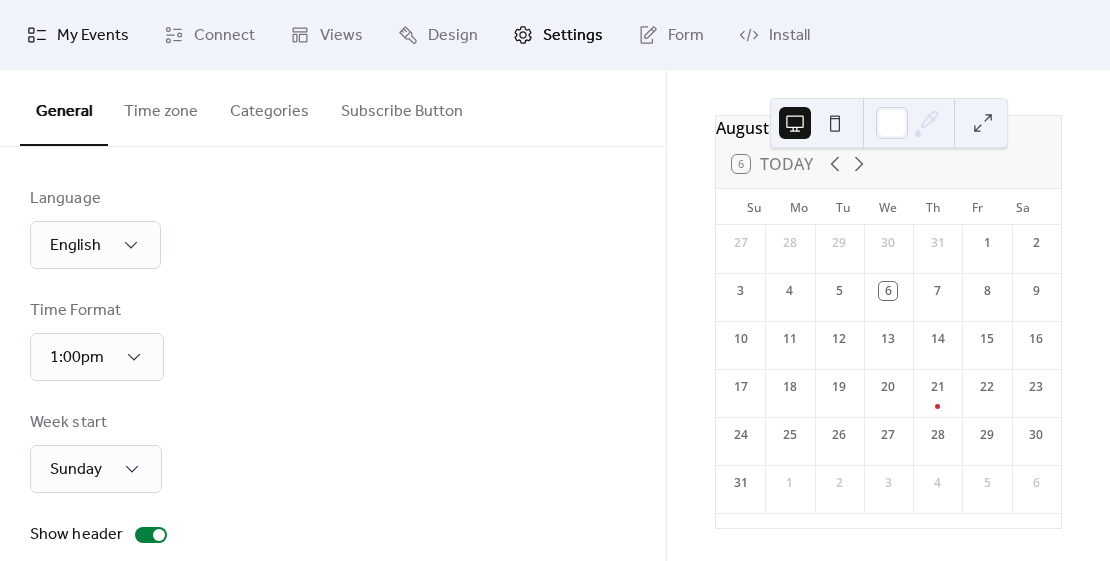 click on "My Events" at bounding box center [93, 36] 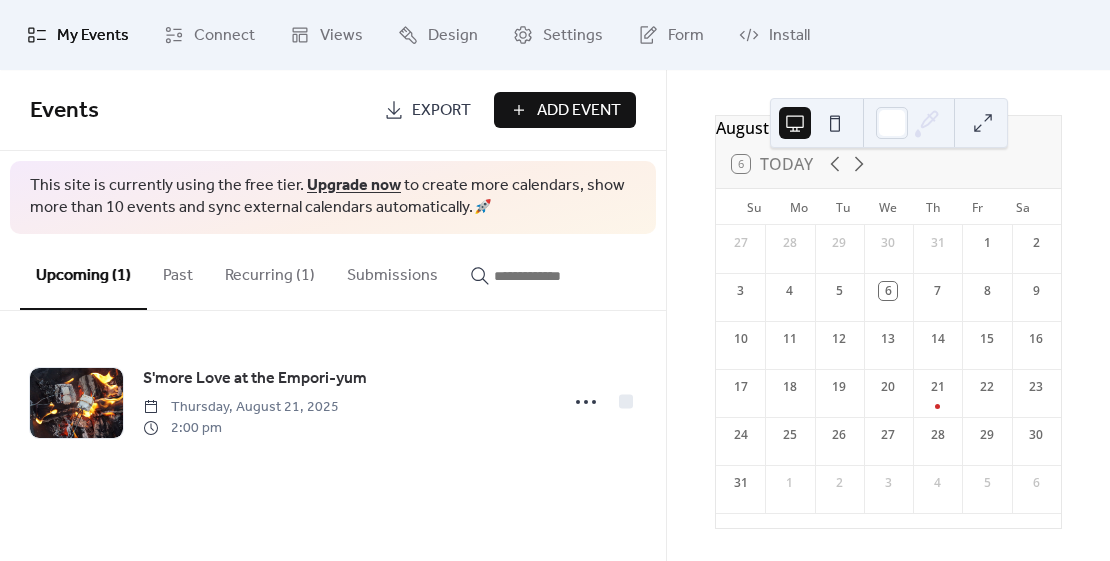 click on "Events Export Add Event" at bounding box center [333, 110] 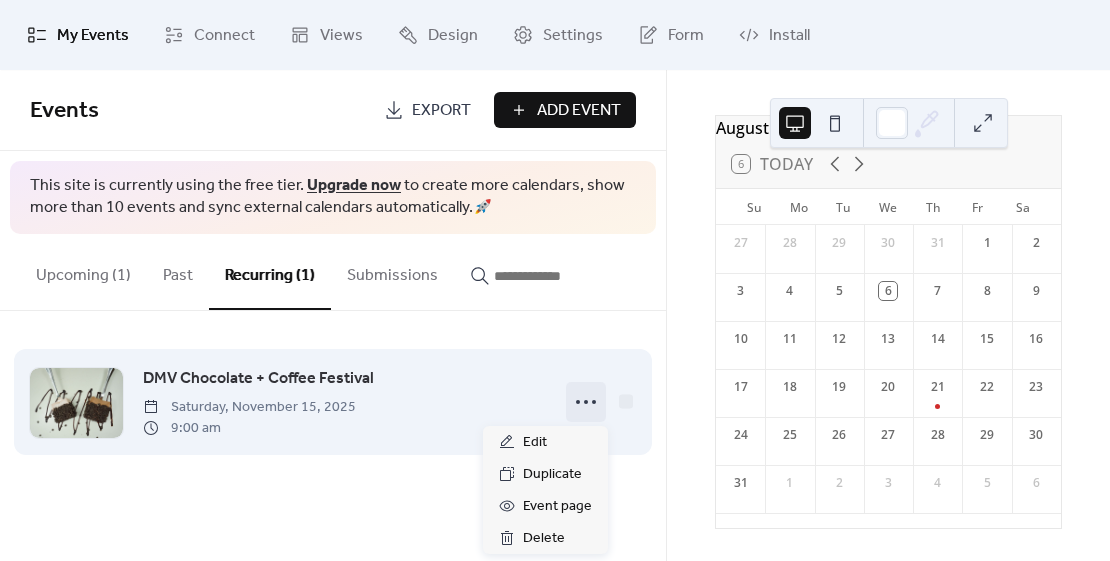 click 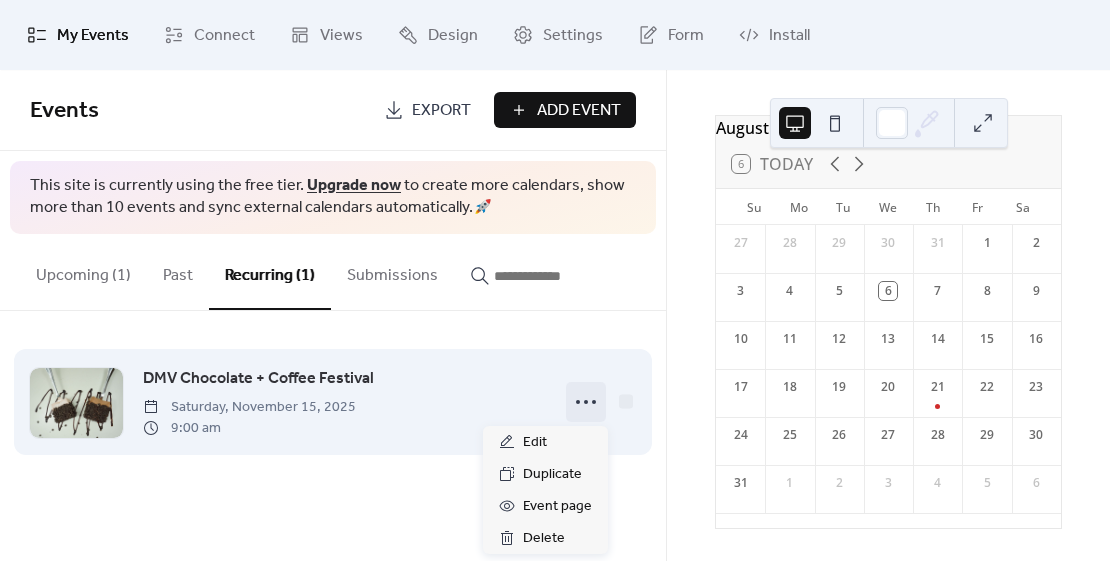 click on "Saturday, November 15, 2025" at bounding box center (249, 407) 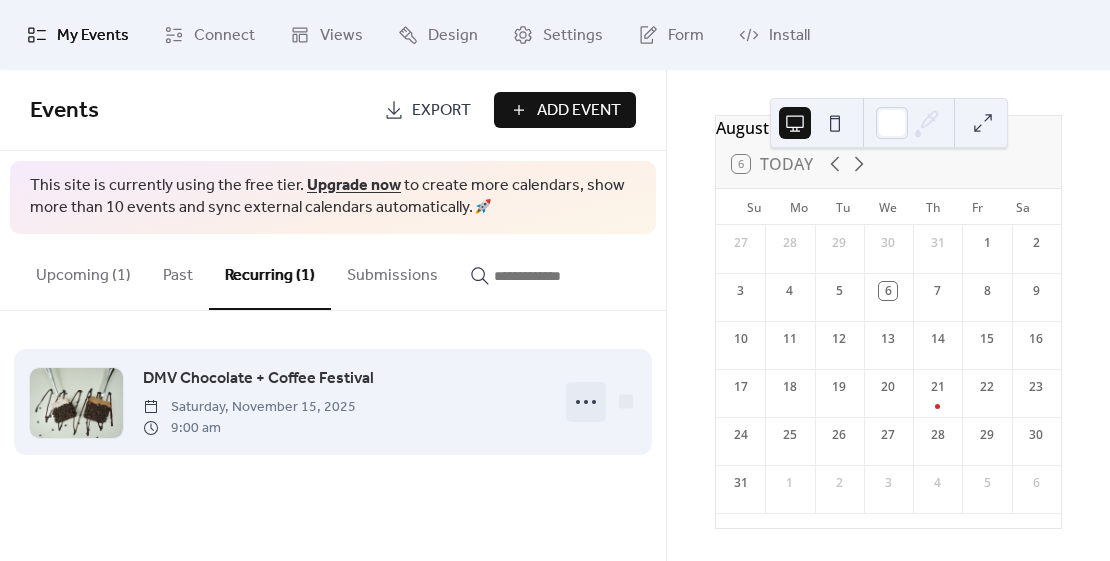 click 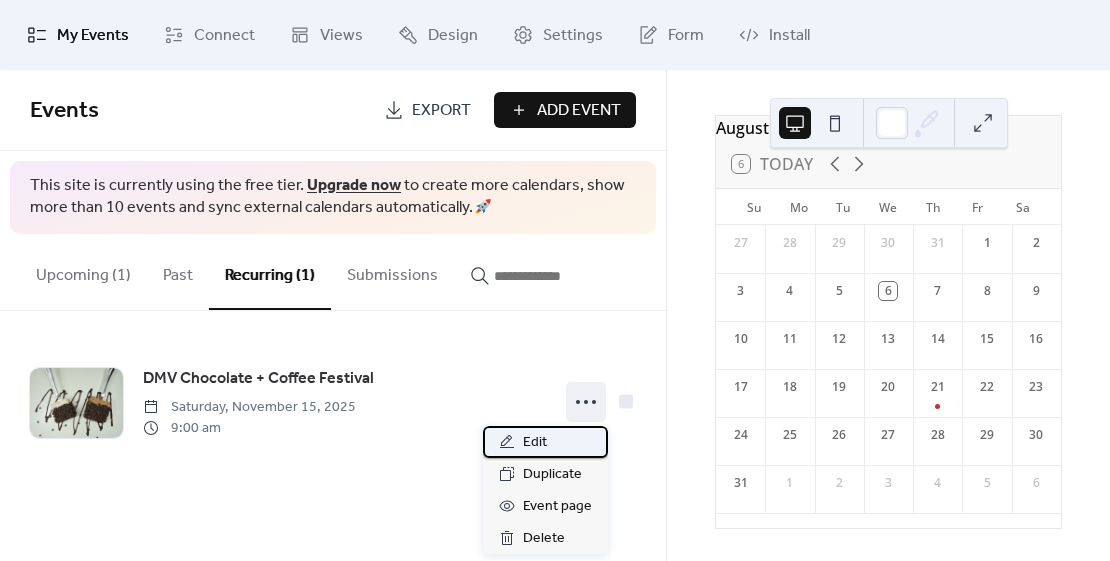 click on "Edit" at bounding box center (545, 442) 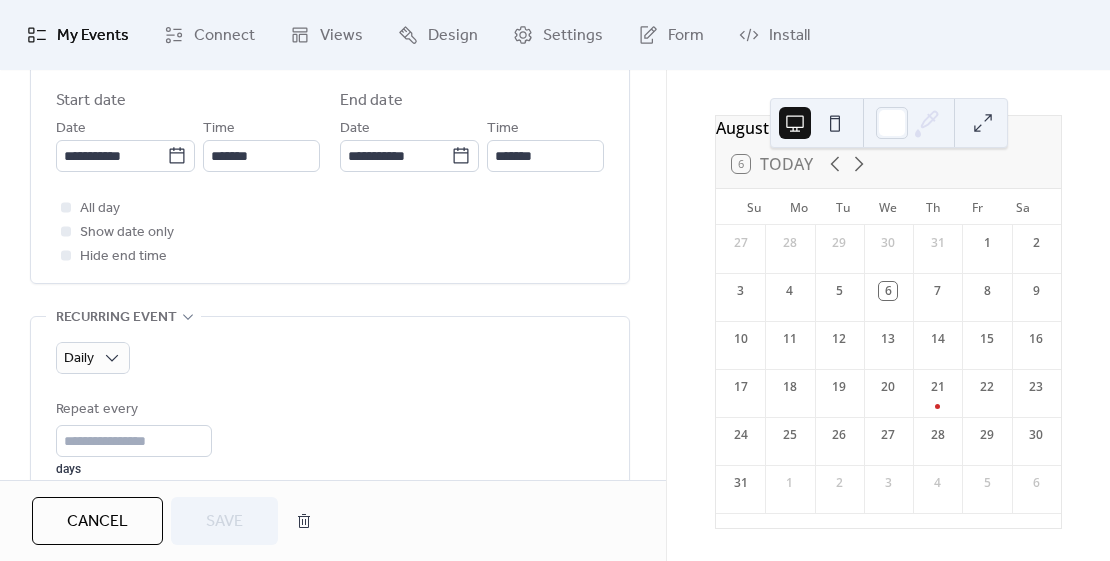 scroll, scrollTop: 702, scrollLeft: 0, axis: vertical 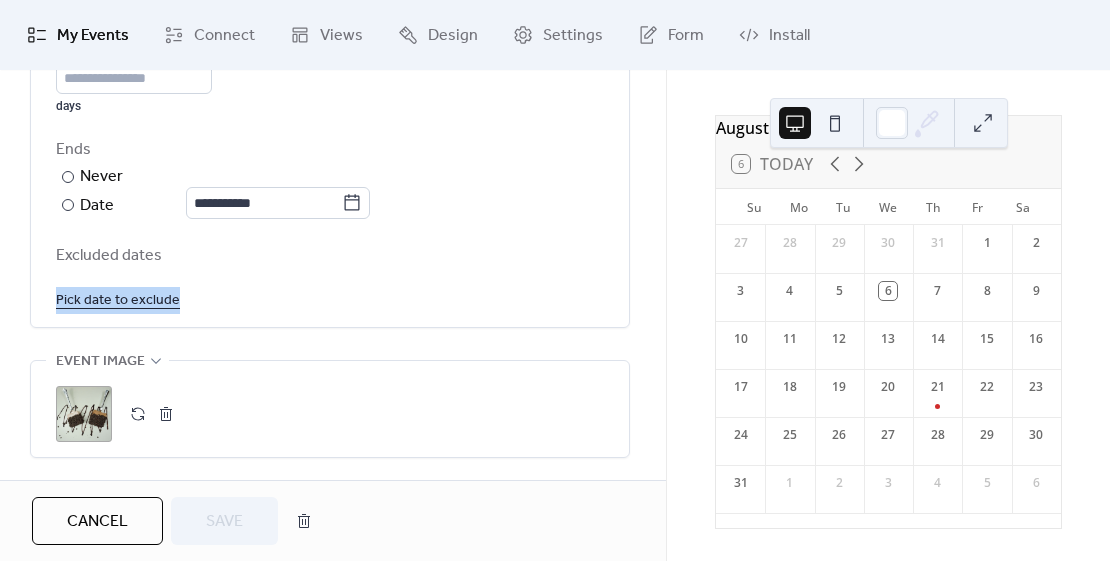 drag, startPoint x: 659, startPoint y: 312, endPoint x: 659, endPoint y: 246, distance: 66 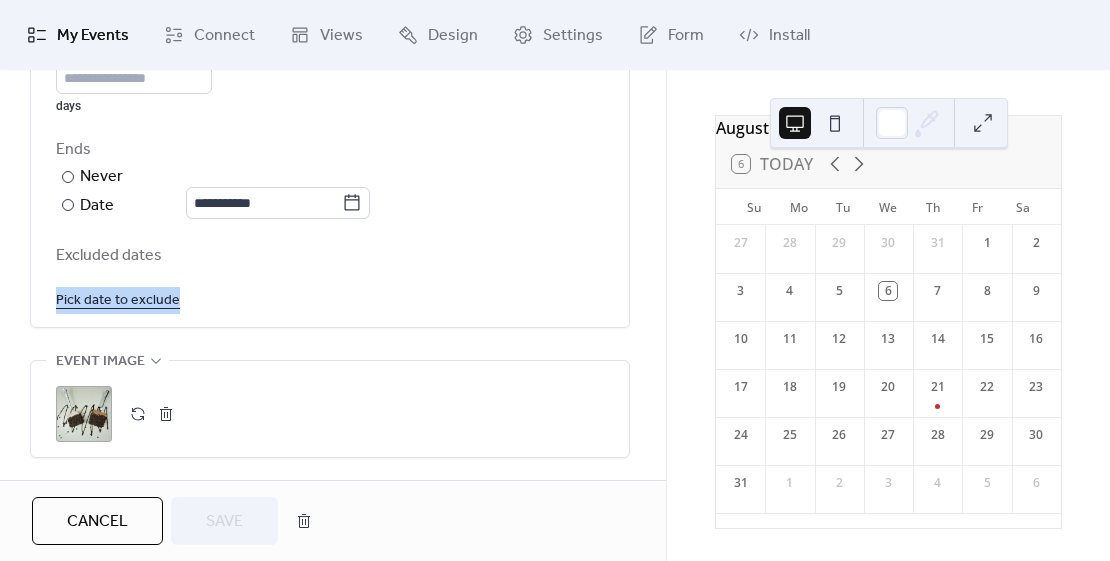 click on "**********" at bounding box center [333, 41] 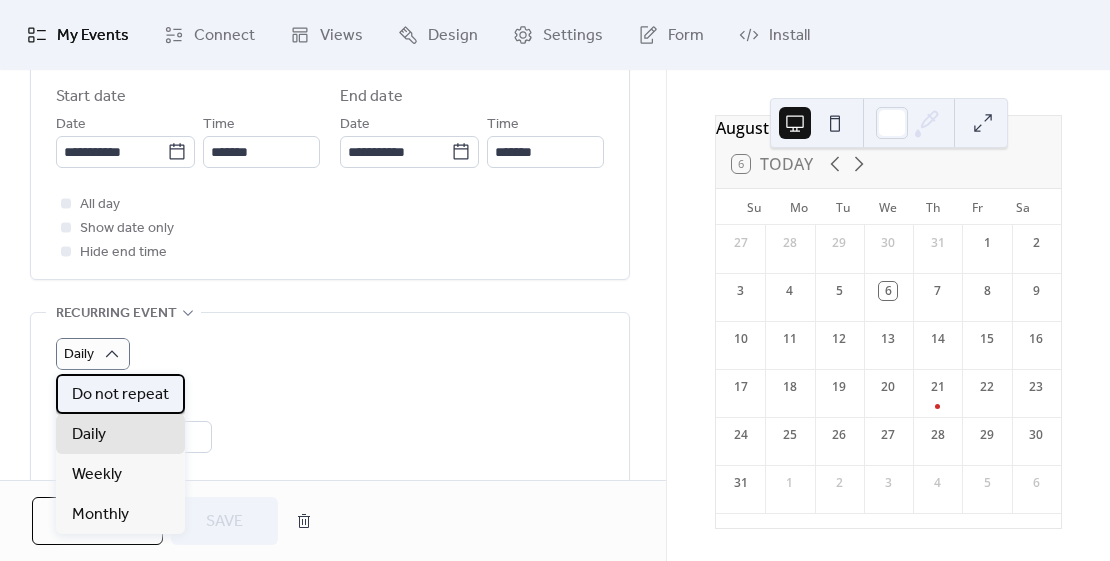 click on "Do not repeat" at bounding box center [120, 395] 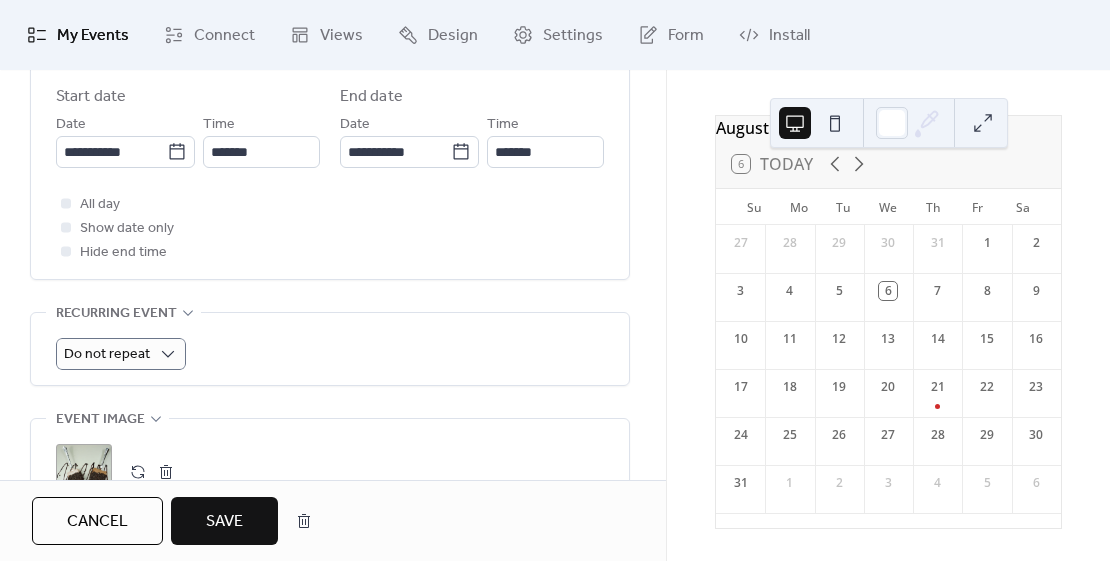 click on "**********" at bounding box center [330, 238] 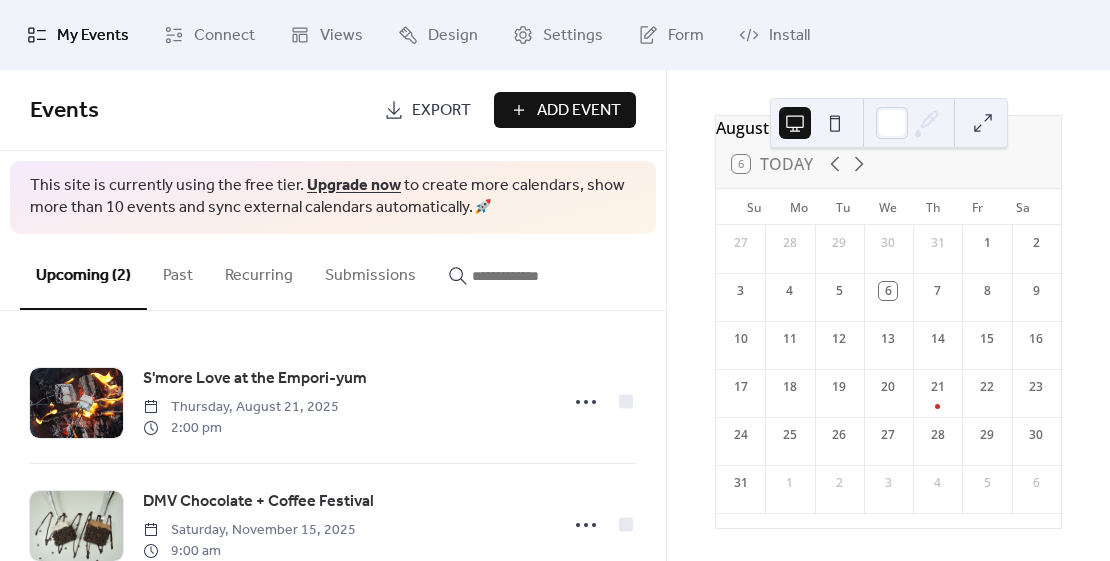scroll, scrollTop: 56, scrollLeft: 0, axis: vertical 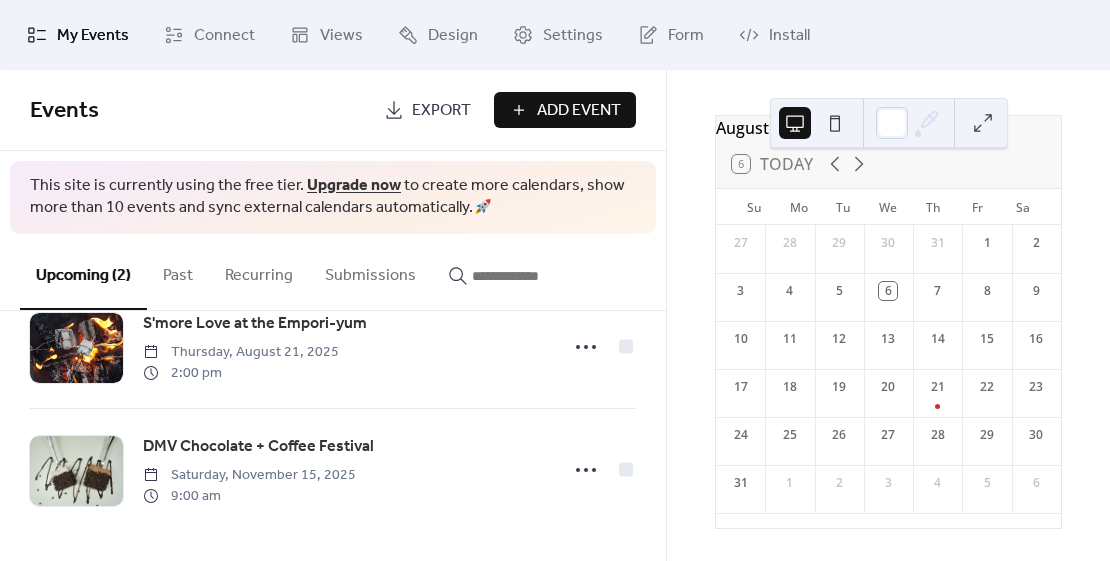 click on "Add Event" at bounding box center [579, 111] 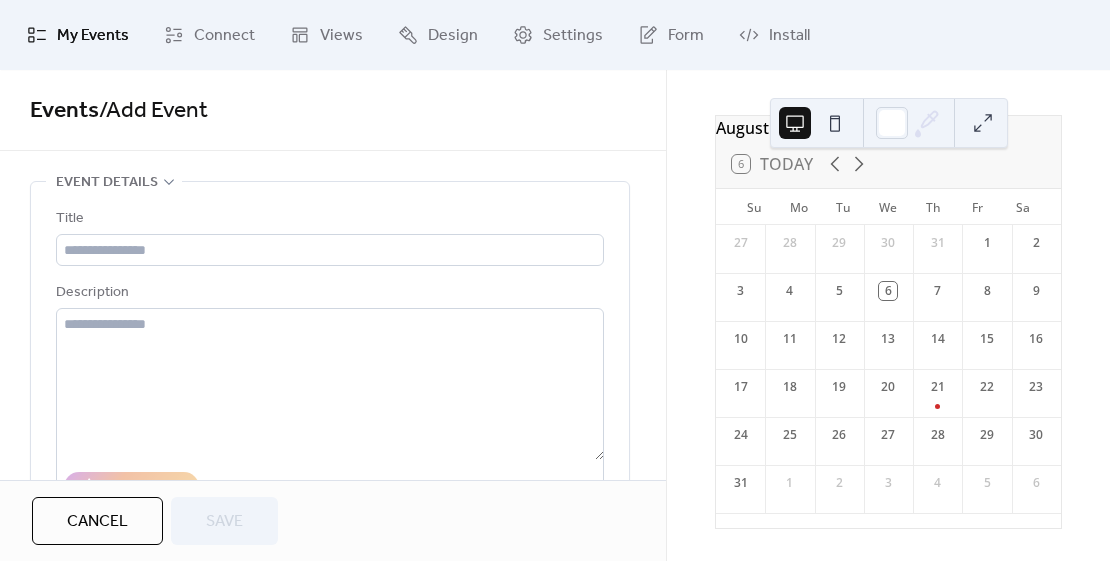 click on "August 2025 6 Today Su Mo Tu We Th Fr Sa 27 28 29 30 31 1 2 3 4 5 6 7 8 9 10 11 12 13 14 15 16 17 18 19 20 21 22 23 24 25 26 27 28 29 30 31 1 2 3 4 5 6" at bounding box center (888, 315) 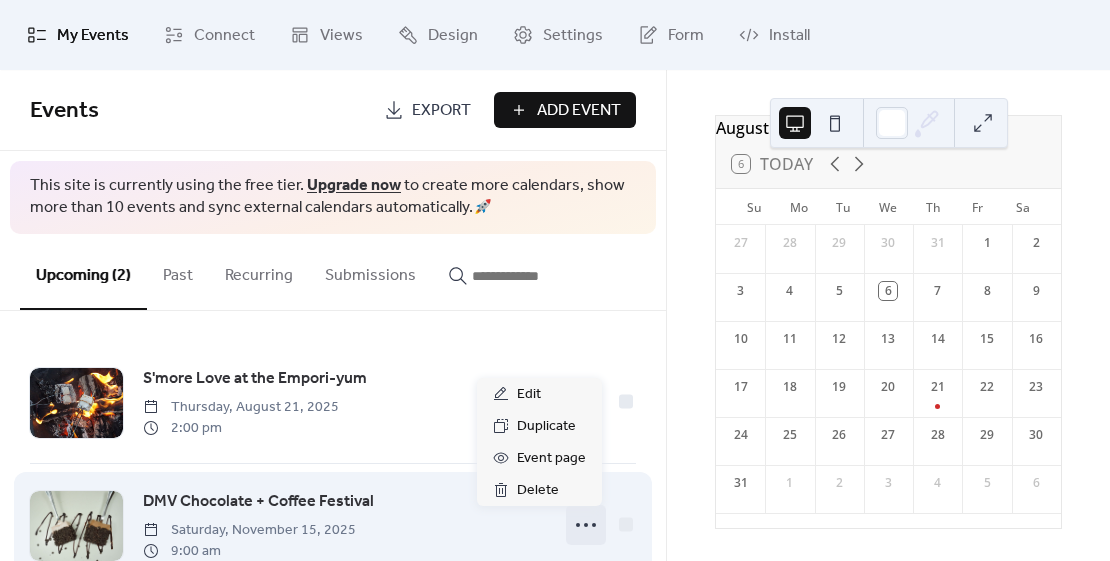 click 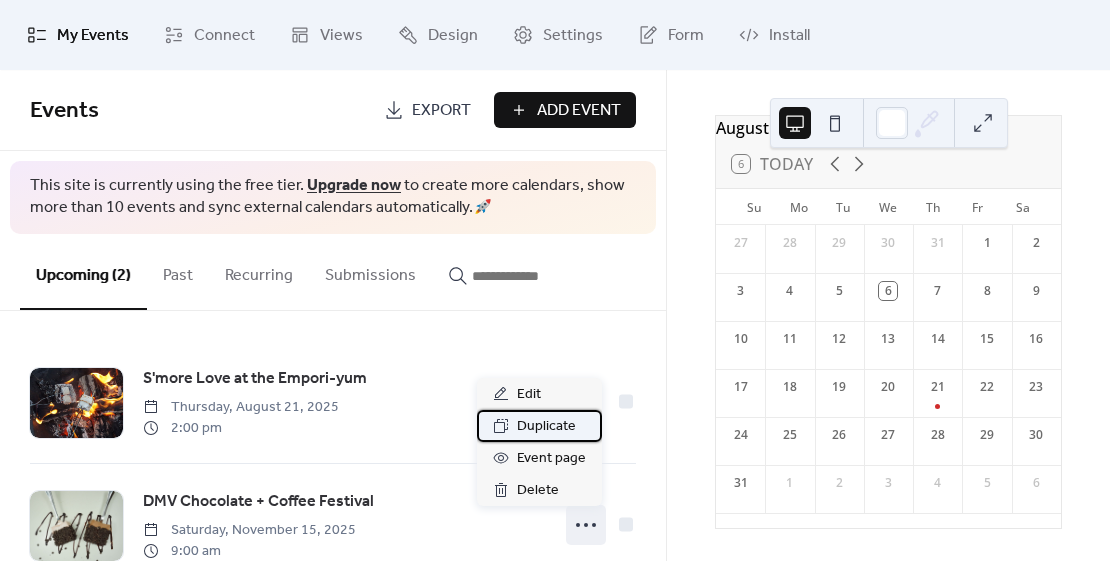 click on "Duplicate" at bounding box center (546, 427) 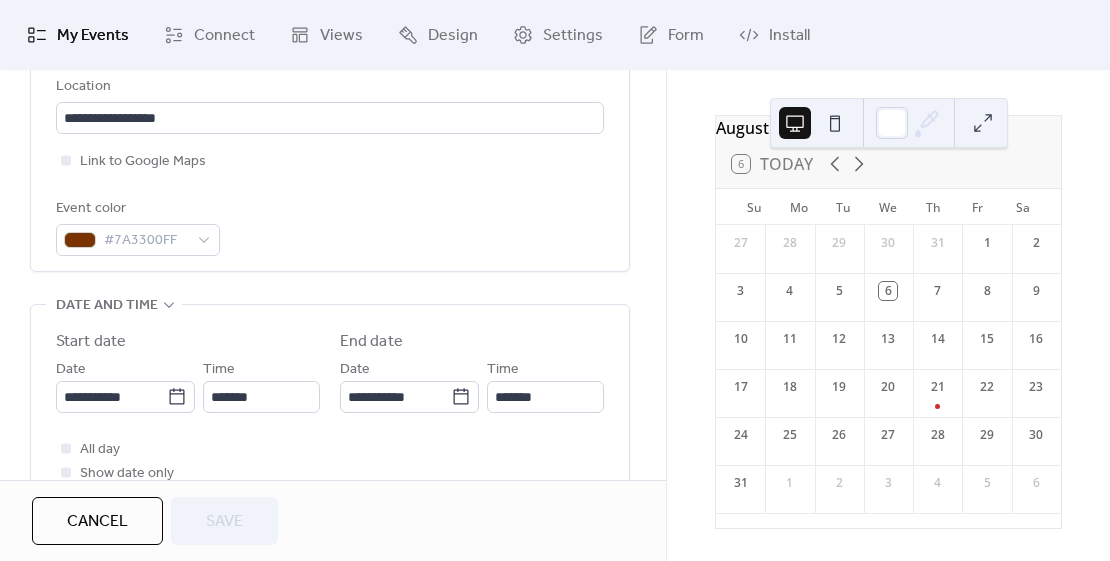 scroll, scrollTop: 477, scrollLeft: 0, axis: vertical 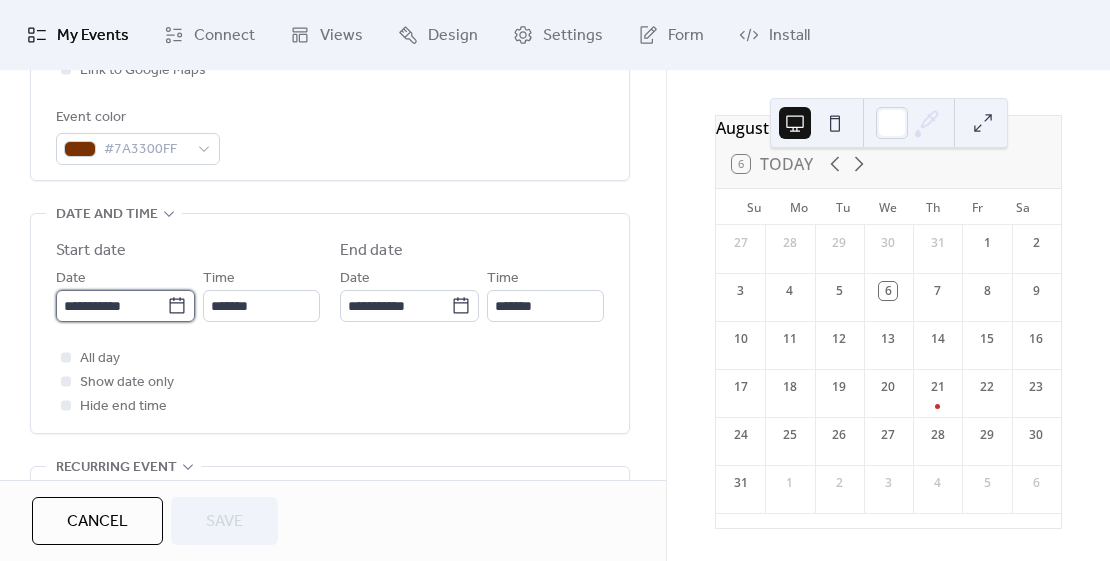 click on "**********" at bounding box center [111, 306] 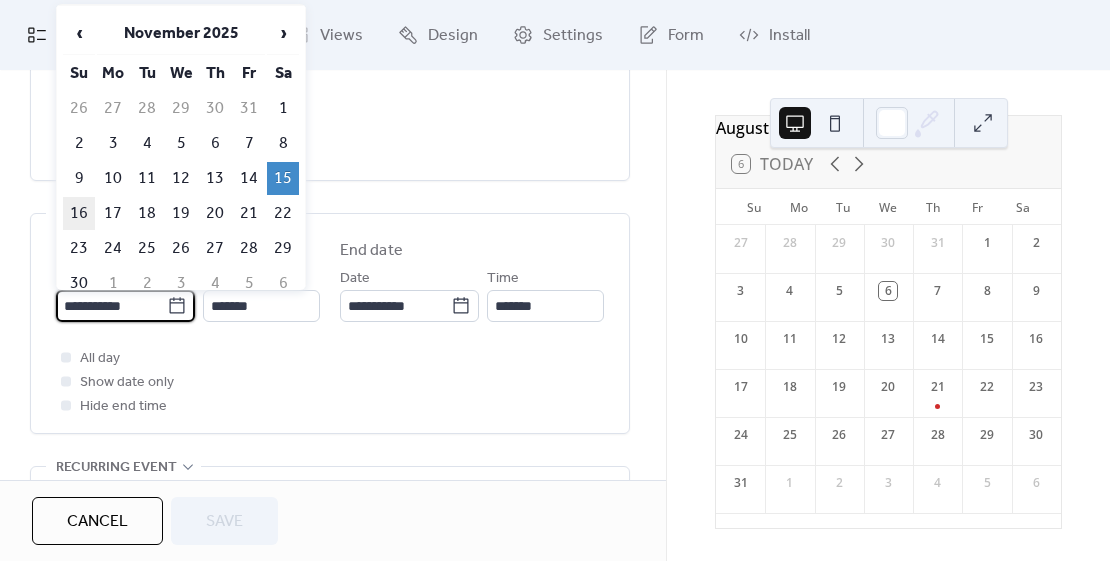 click on "16" at bounding box center [79, 213] 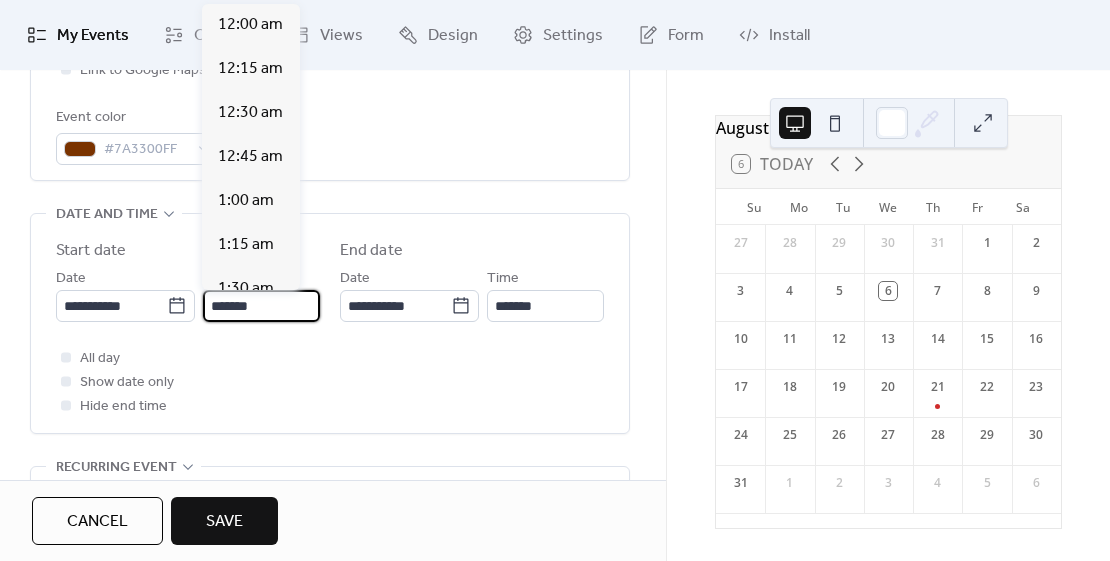 click on "*******" at bounding box center [261, 306] 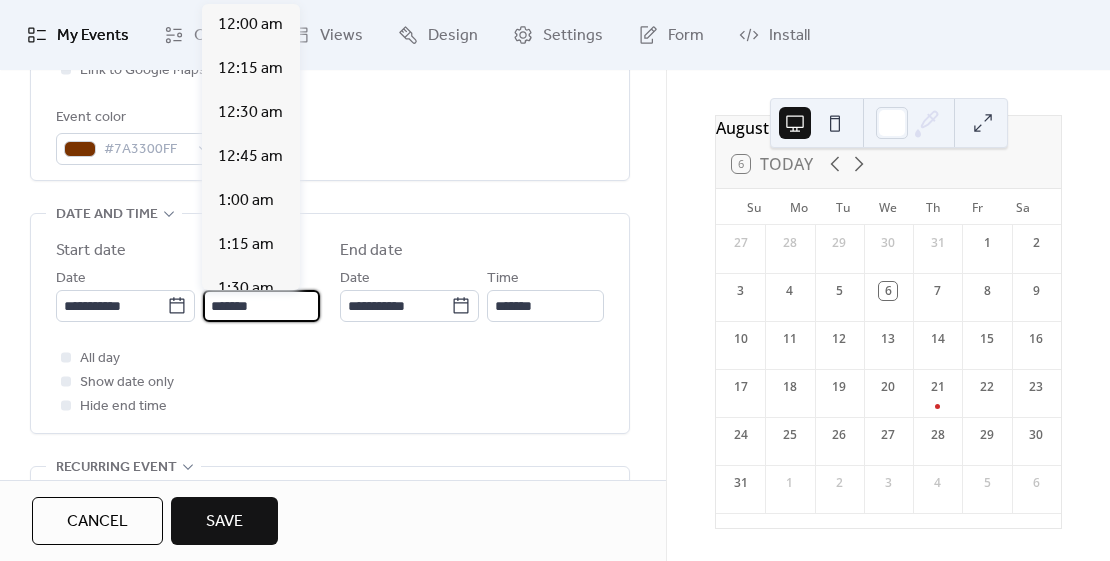 scroll, scrollTop: 1584, scrollLeft: 0, axis: vertical 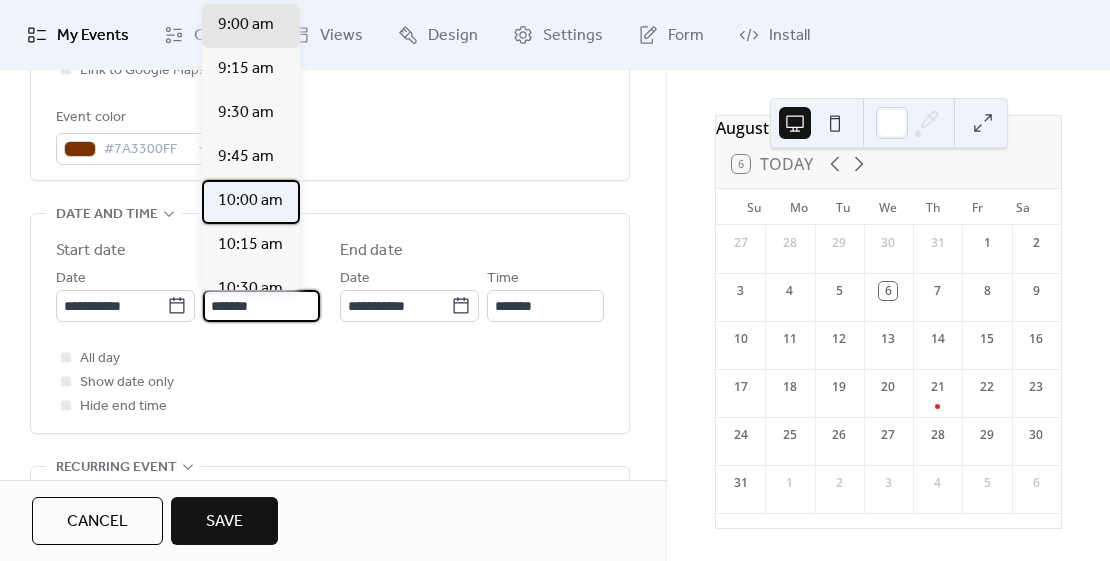 click on "10:00 am" at bounding box center (250, 201) 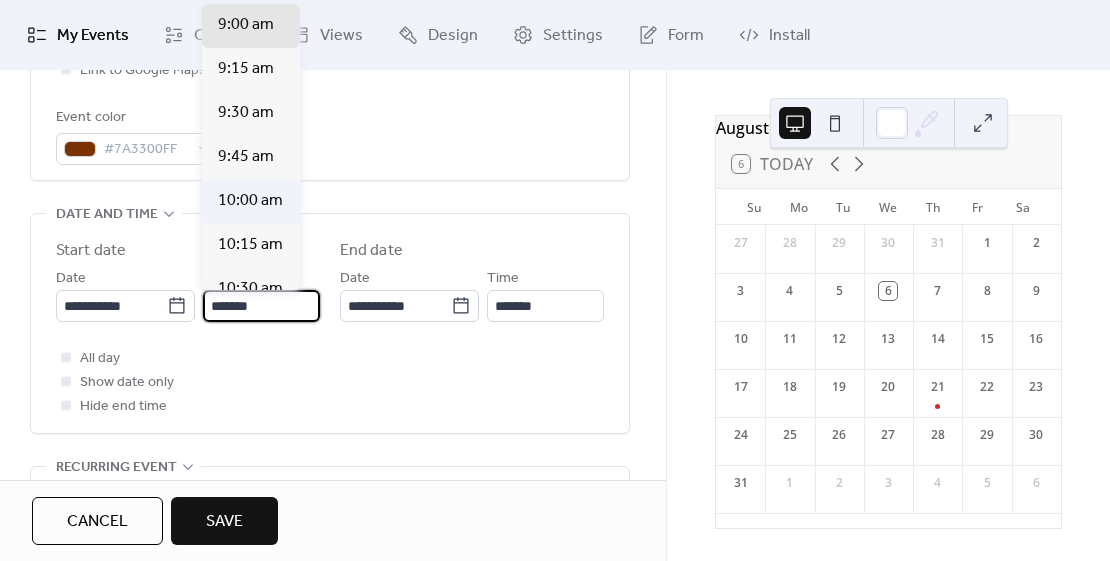 type on "********" 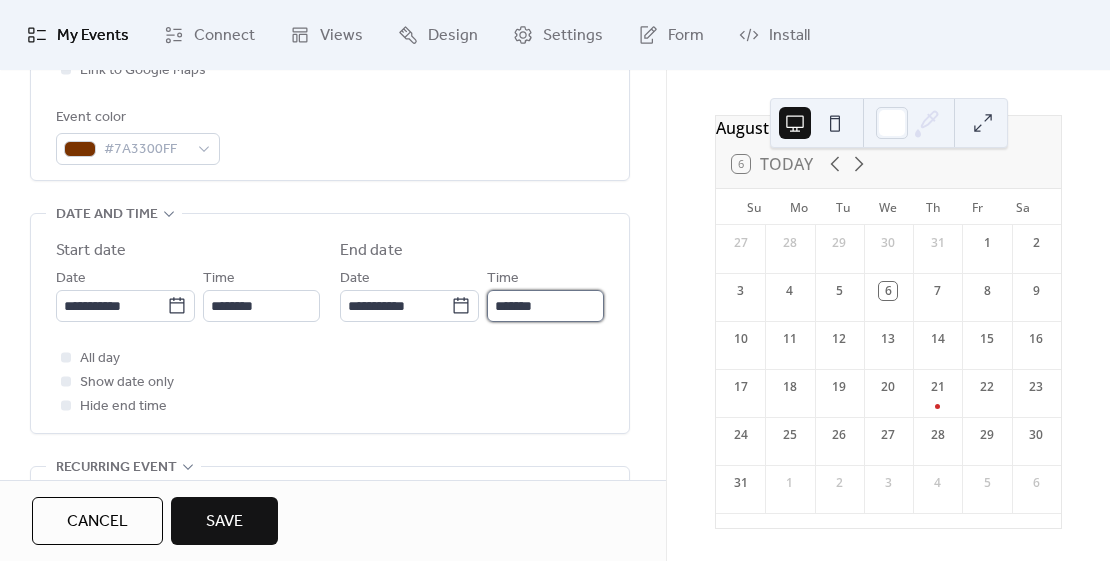 click on "*******" at bounding box center [545, 306] 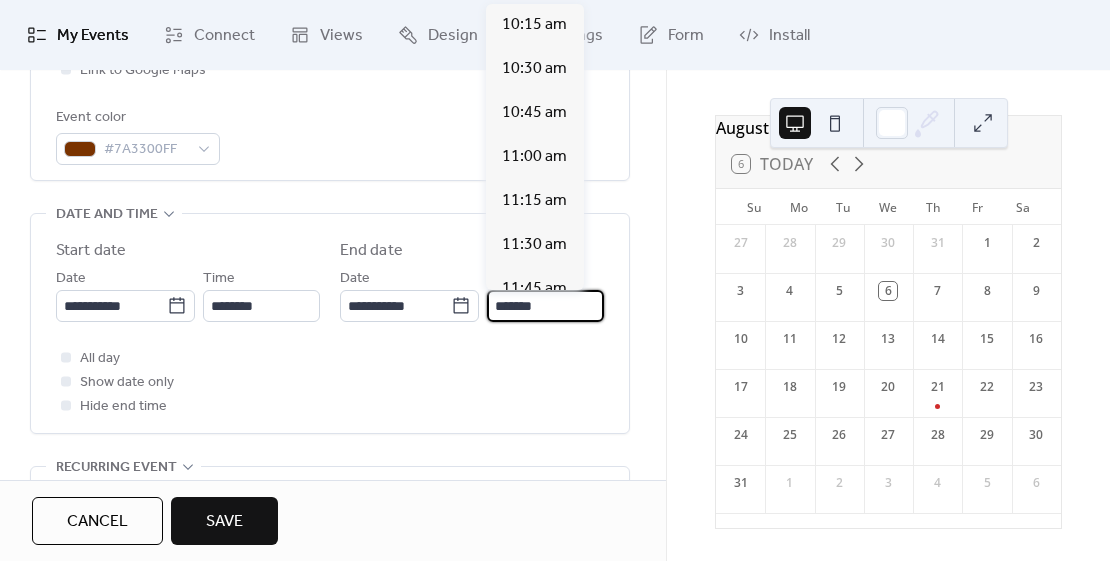 scroll, scrollTop: 1364, scrollLeft: 0, axis: vertical 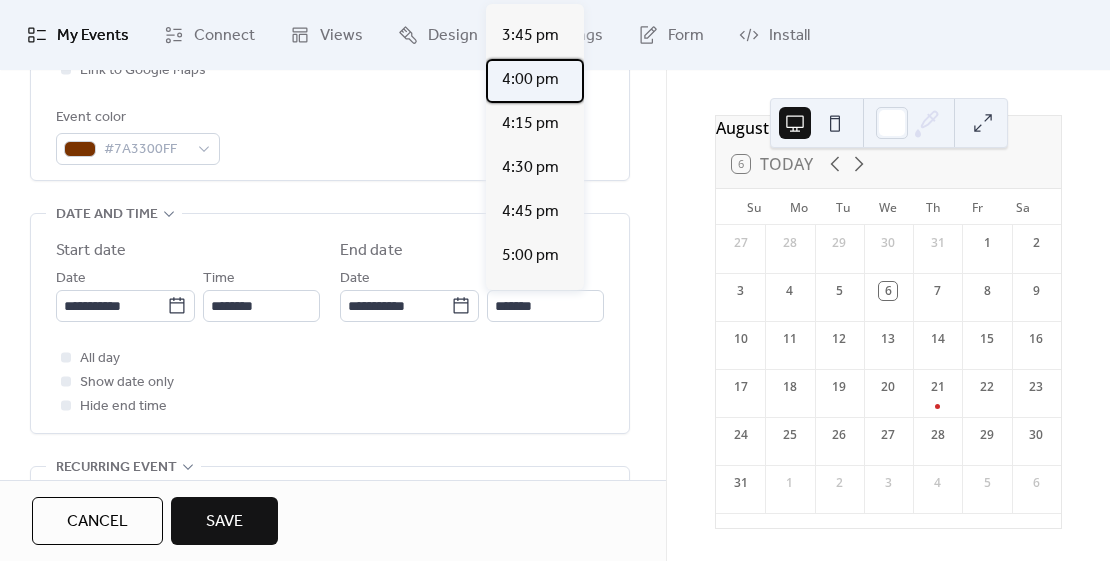 click on "4:00 pm" at bounding box center (530, 80) 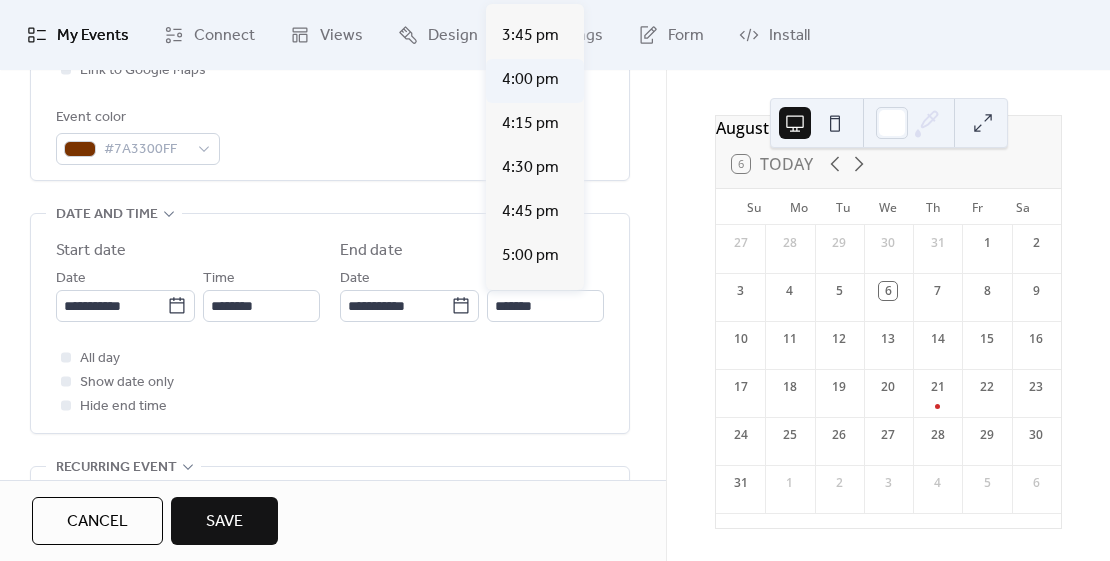 type on "*******" 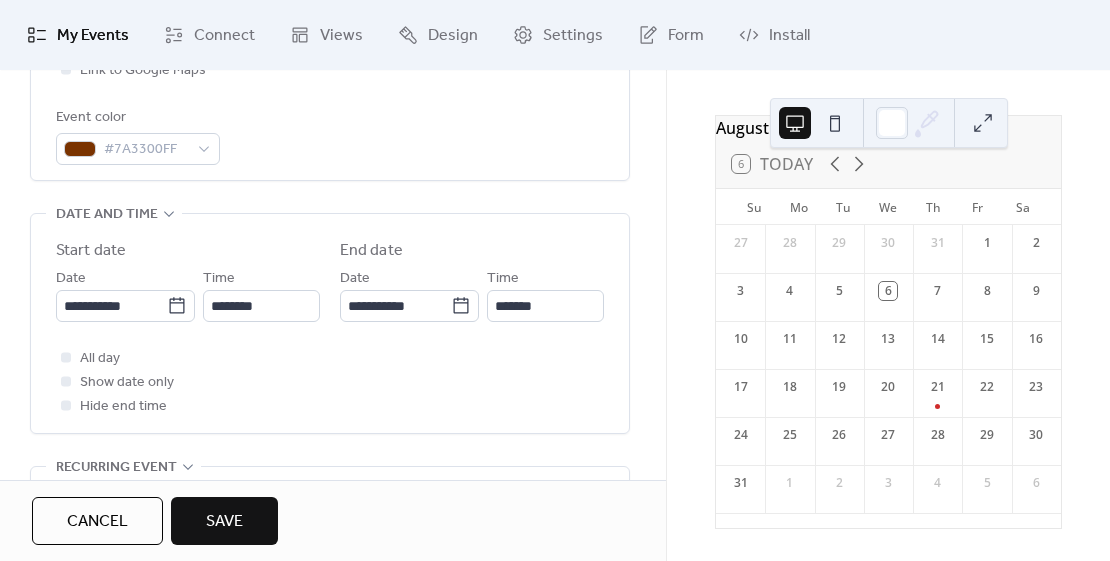 click on "All day Show date only Hide end time" at bounding box center [330, 382] 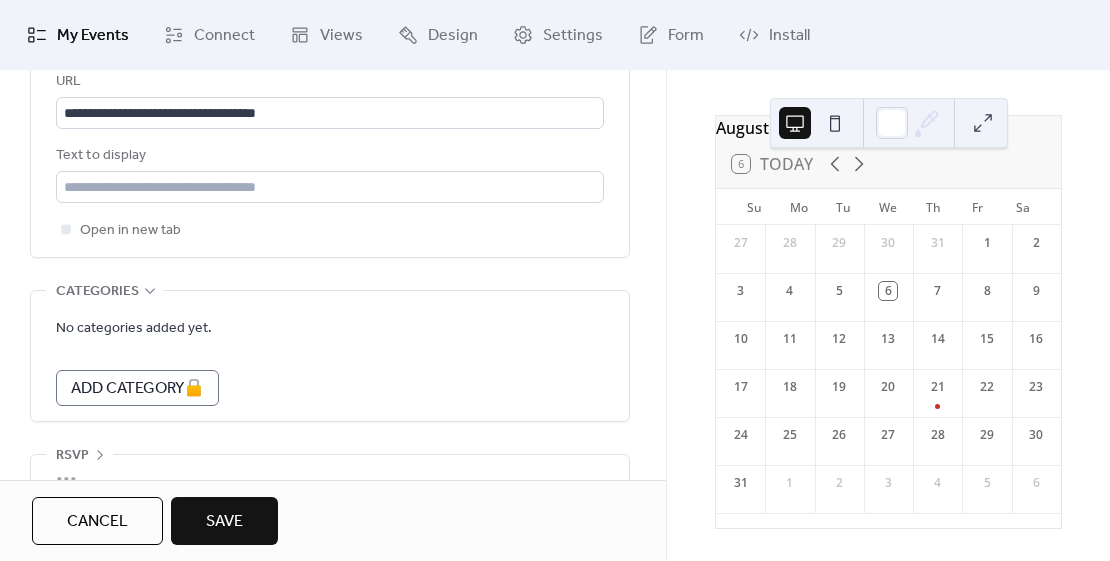 scroll, scrollTop: 1248, scrollLeft: 0, axis: vertical 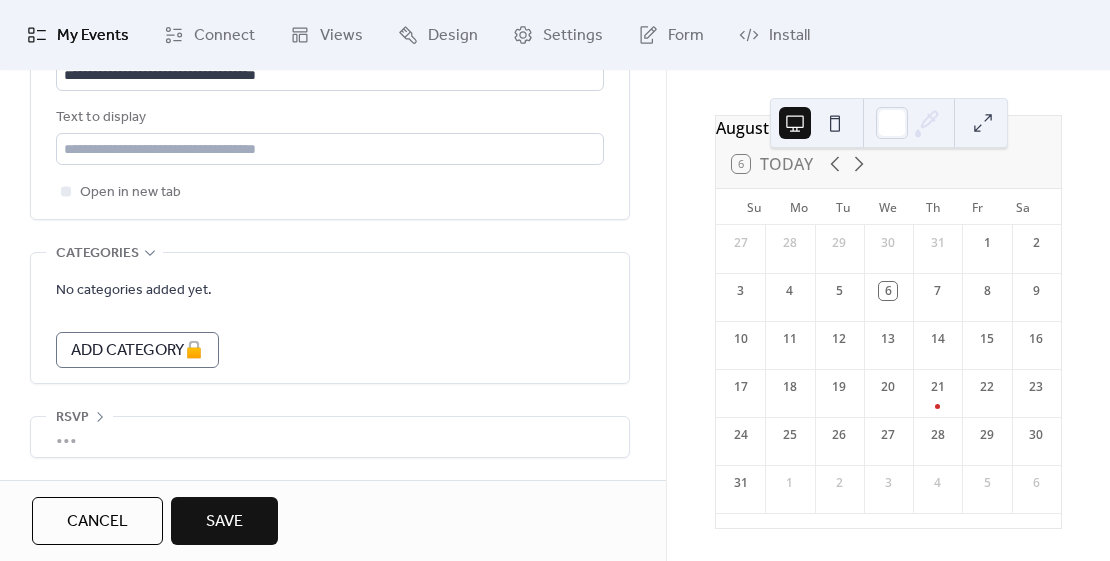 click on "Save" at bounding box center [224, 521] 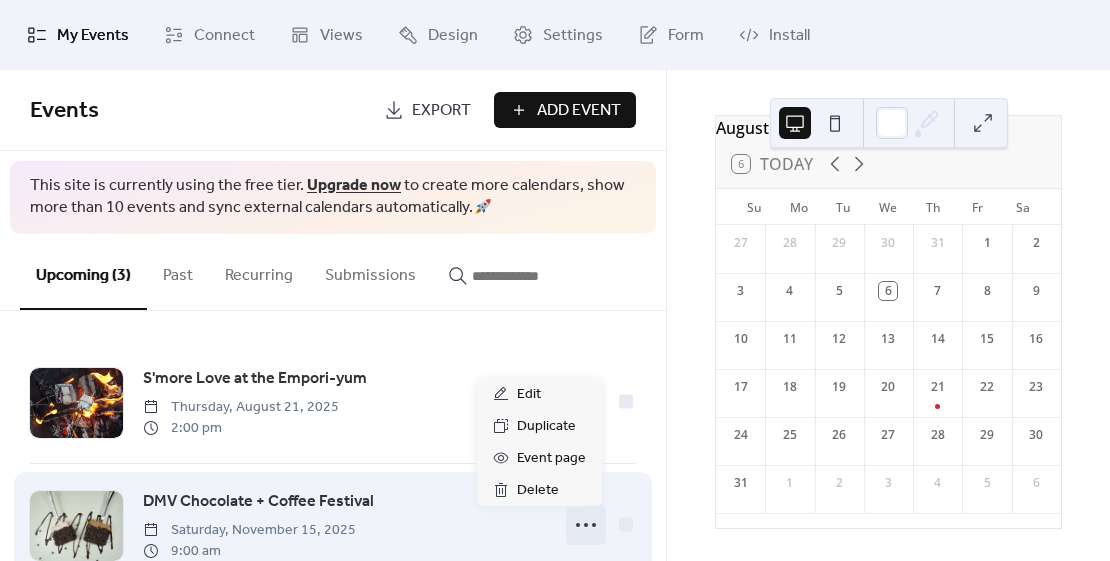 click 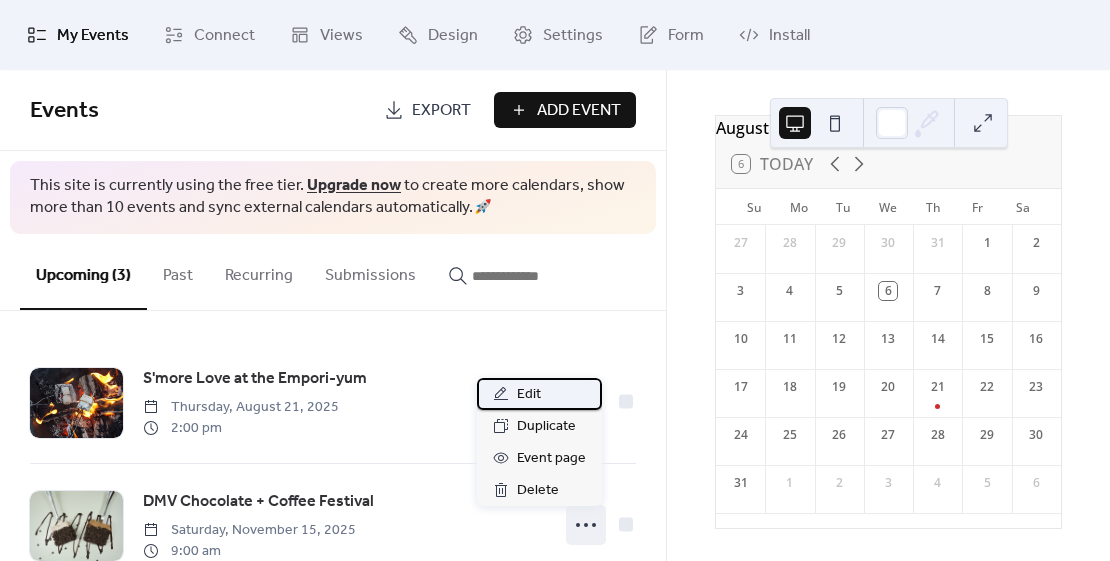 click on "Edit" at bounding box center [529, 395] 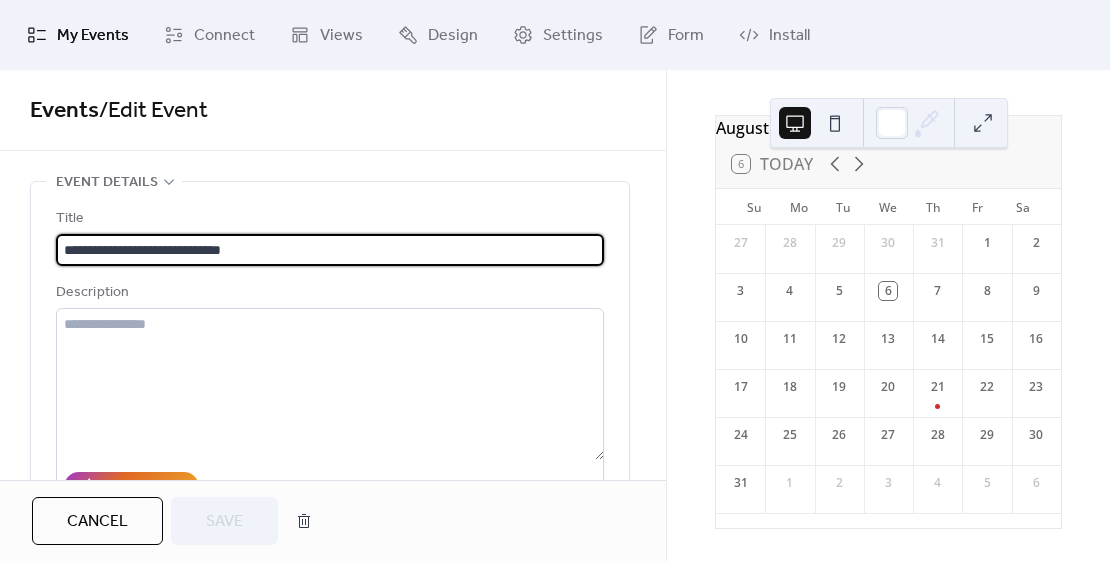 click on "**********" at bounding box center (330, 461) 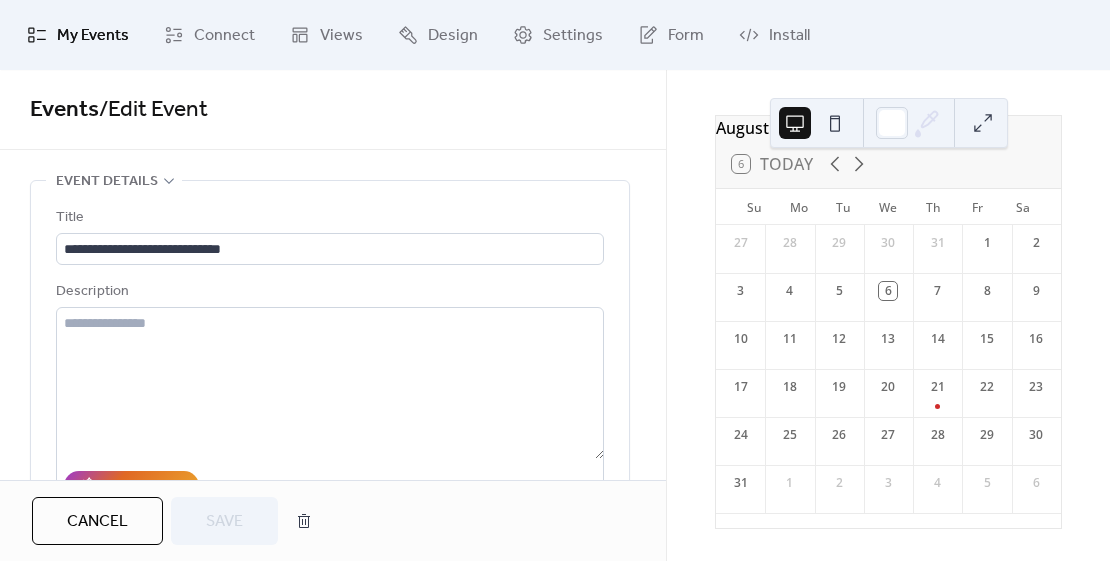 scroll, scrollTop: 0, scrollLeft: 0, axis: both 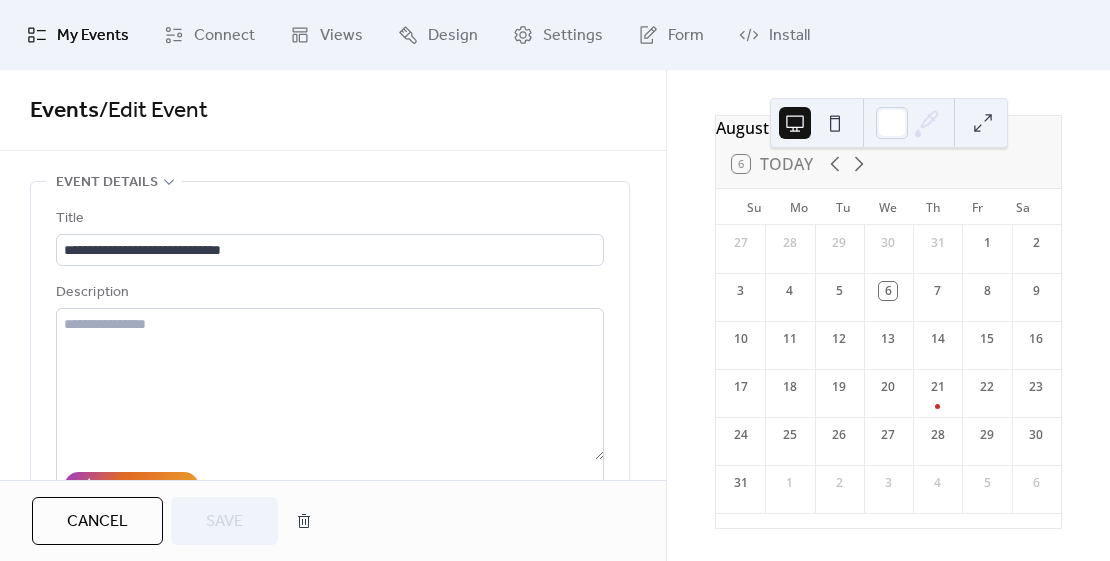 click on "Cancel" at bounding box center (97, 522) 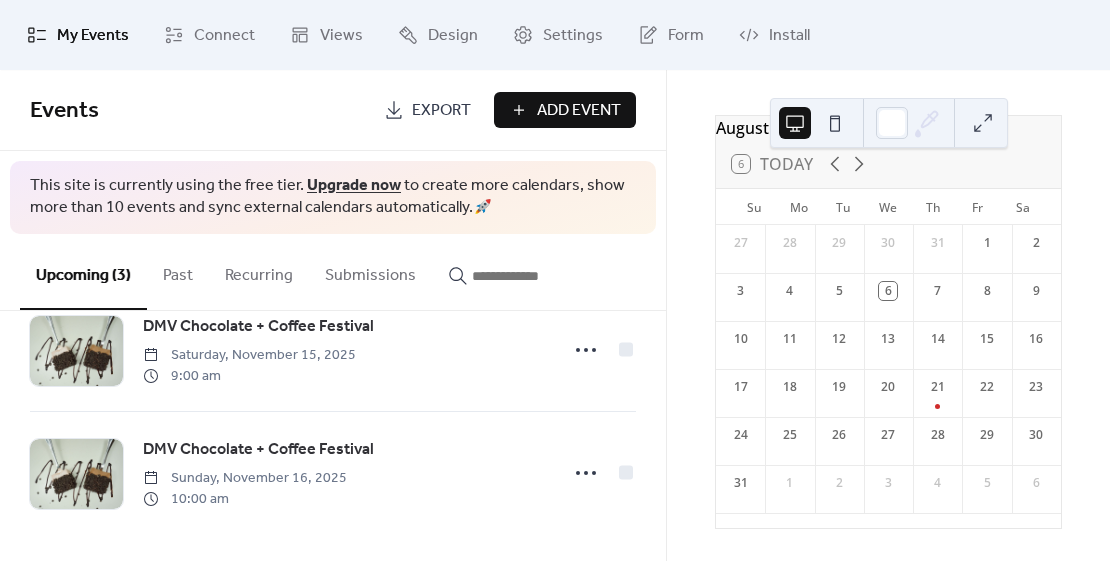scroll, scrollTop: 179, scrollLeft: 0, axis: vertical 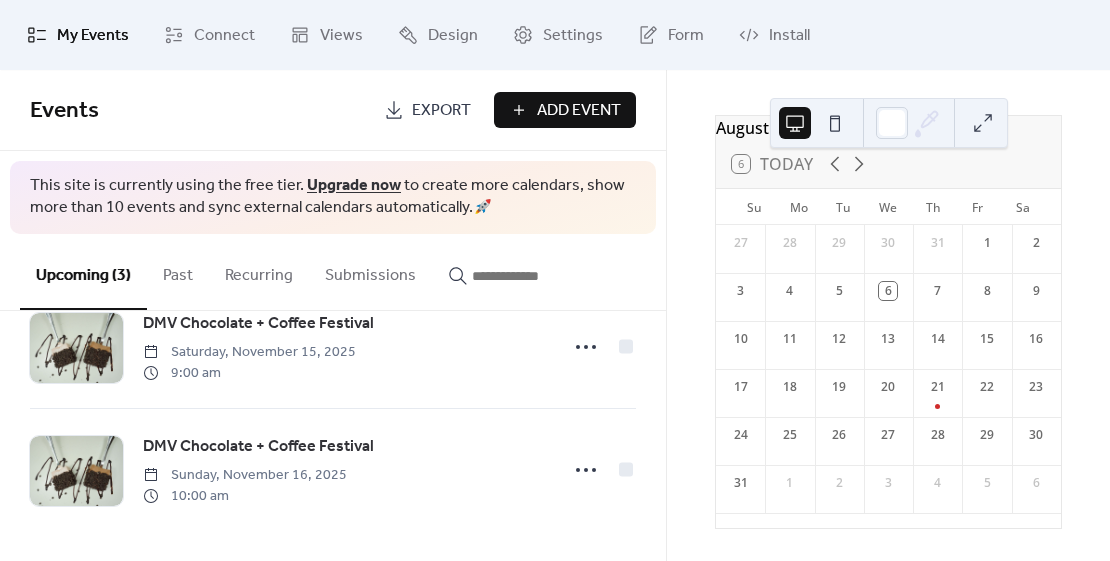 click on "Add Event" at bounding box center (579, 111) 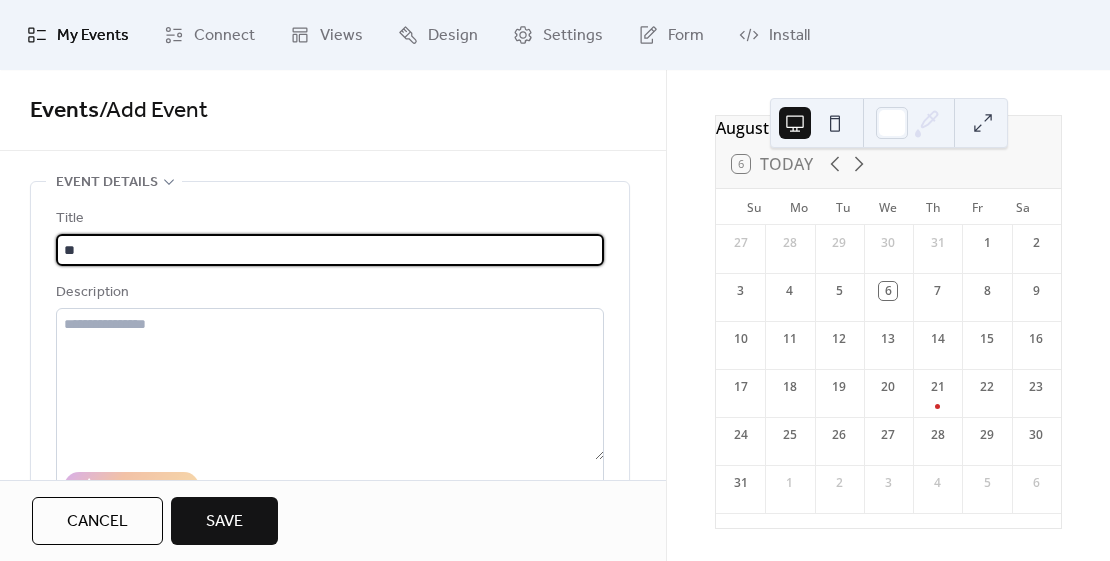 type on "*" 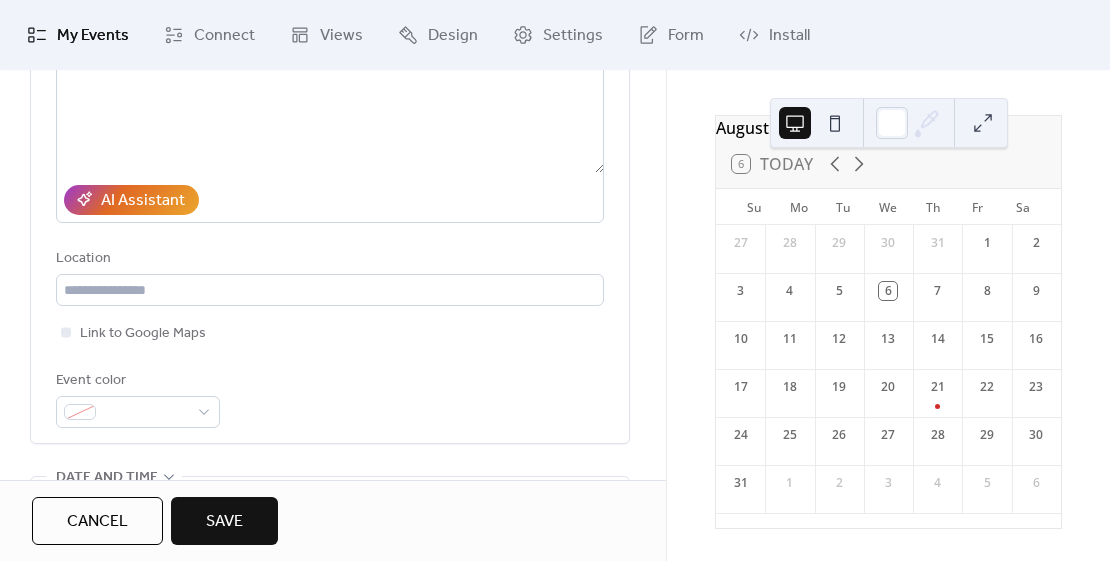 scroll, scrollTop: 329, scrollLeft: 0, axis: vertical 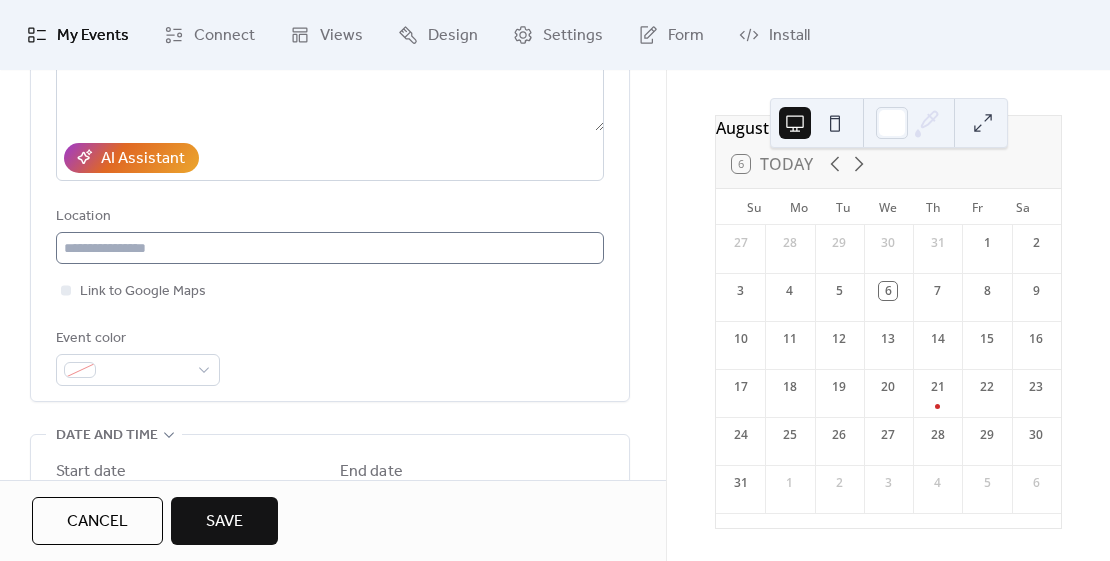 type on "**********" 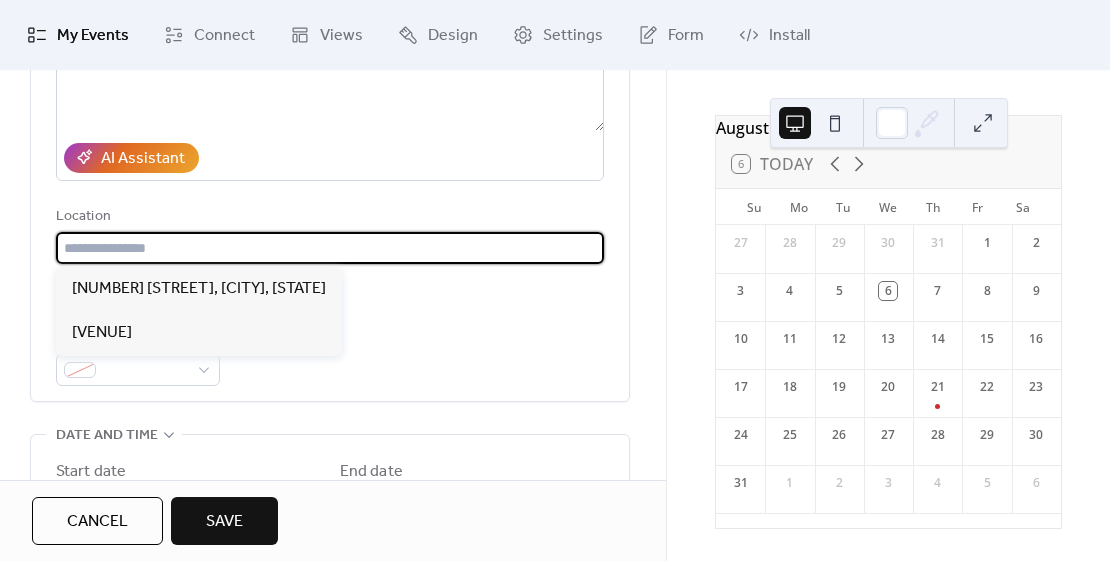 click at bounding box center (330, 248) 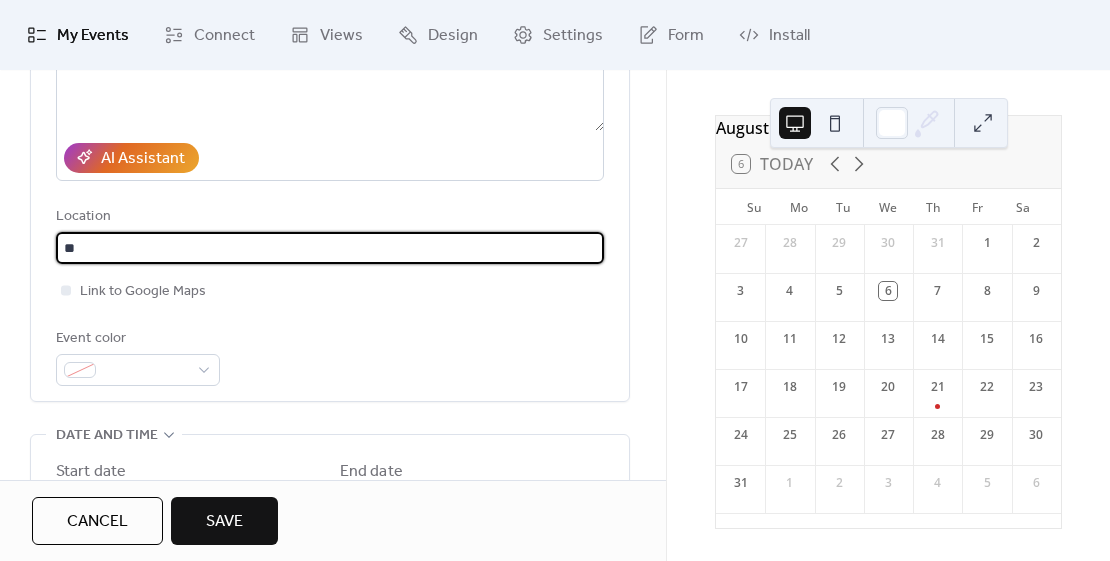 type on "*" 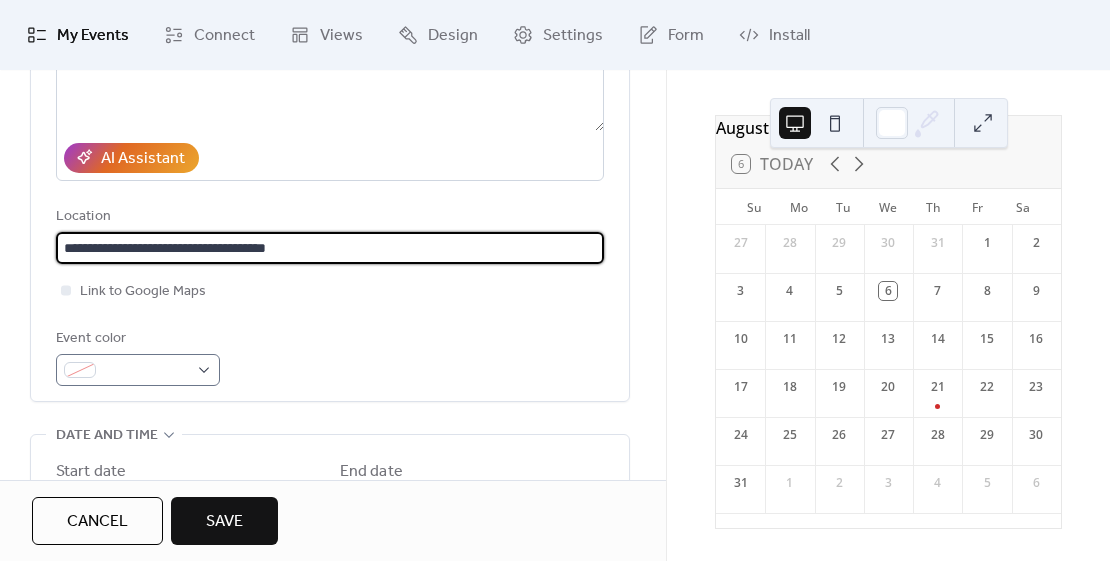 type on "**********" 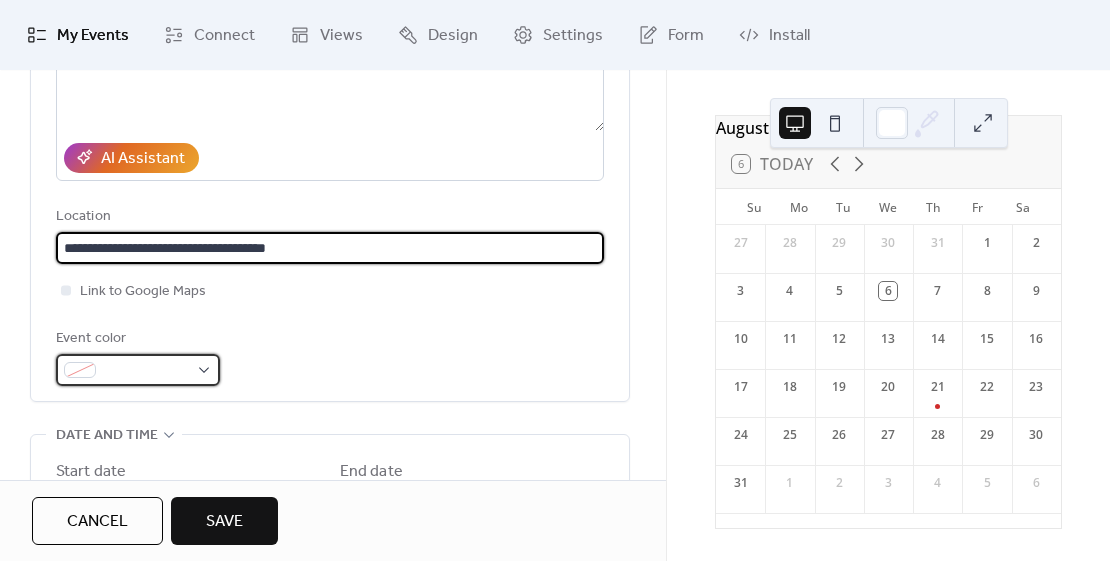 click at bounding box center (146, 371) 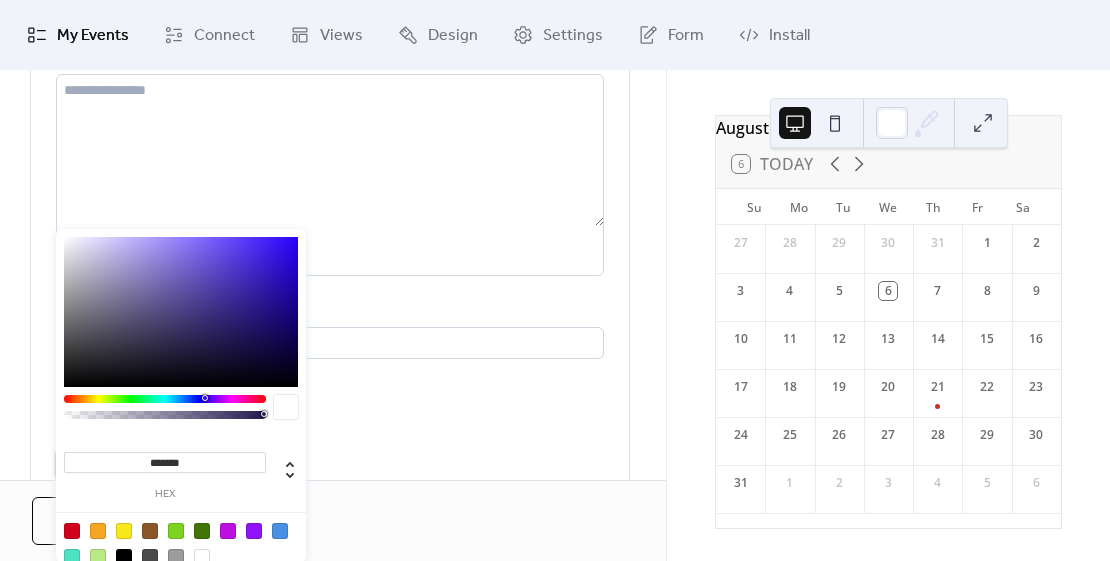 scroll, scrollTop: 0, scrollLeft: 0, axis: both 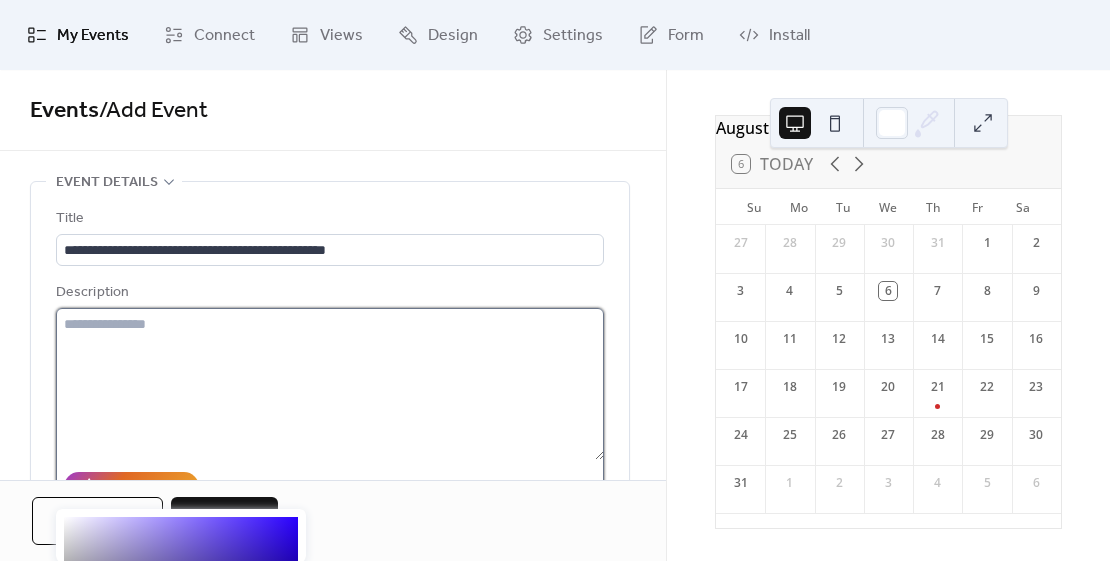 click at bounding box center (330, 384) 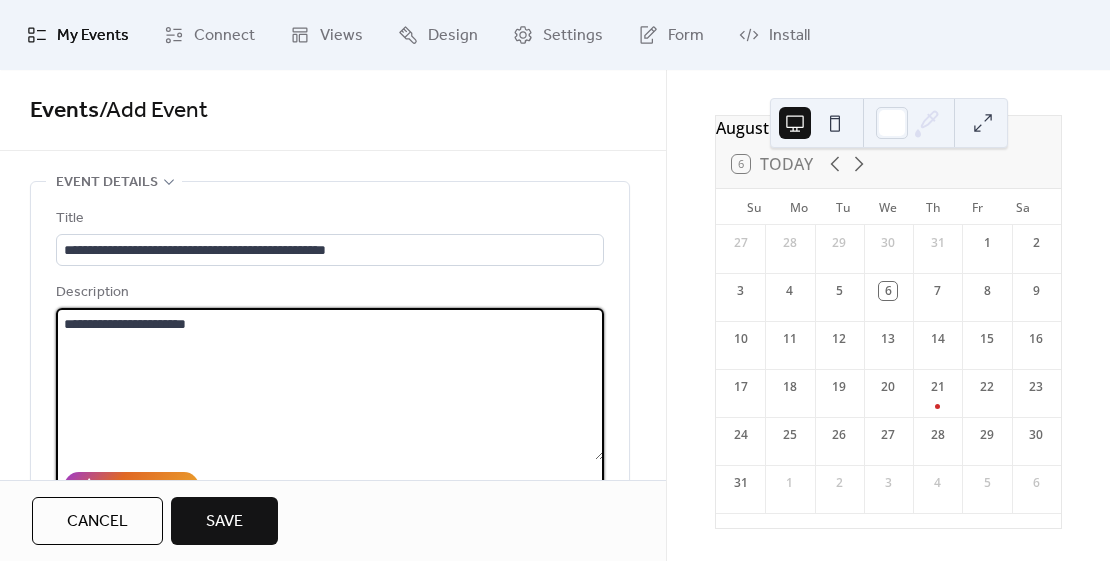 drag, startPoint x: 61, startPoint y: 323, endPoint x: 307, endPoint y: 335, distance: 246.29251 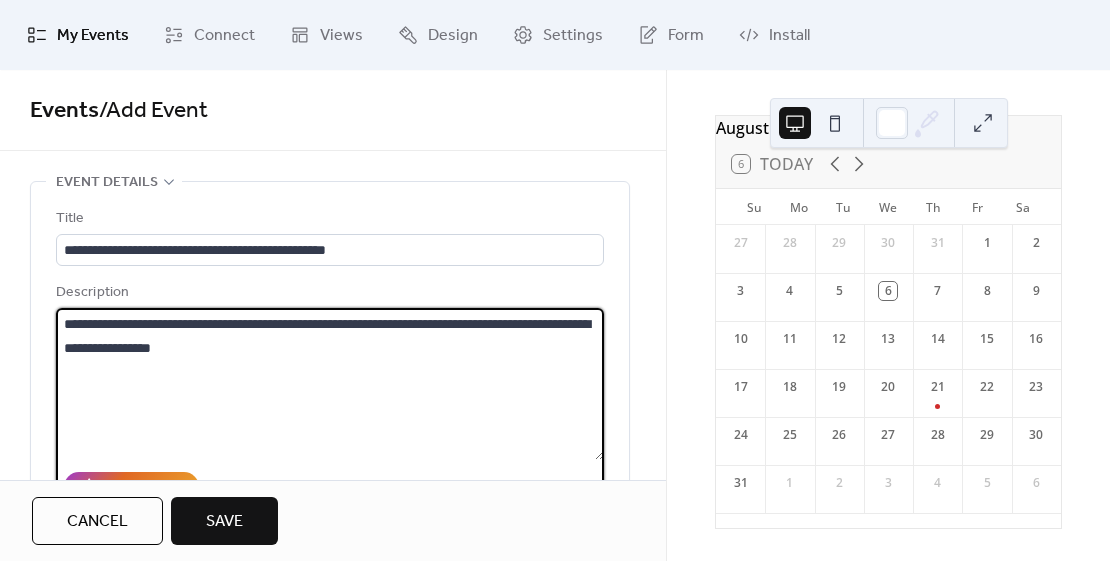 drag, startPoint x: 477, startPoint y: 322, endPoint x: 399, endPoint y: 325, distance: 78.05767 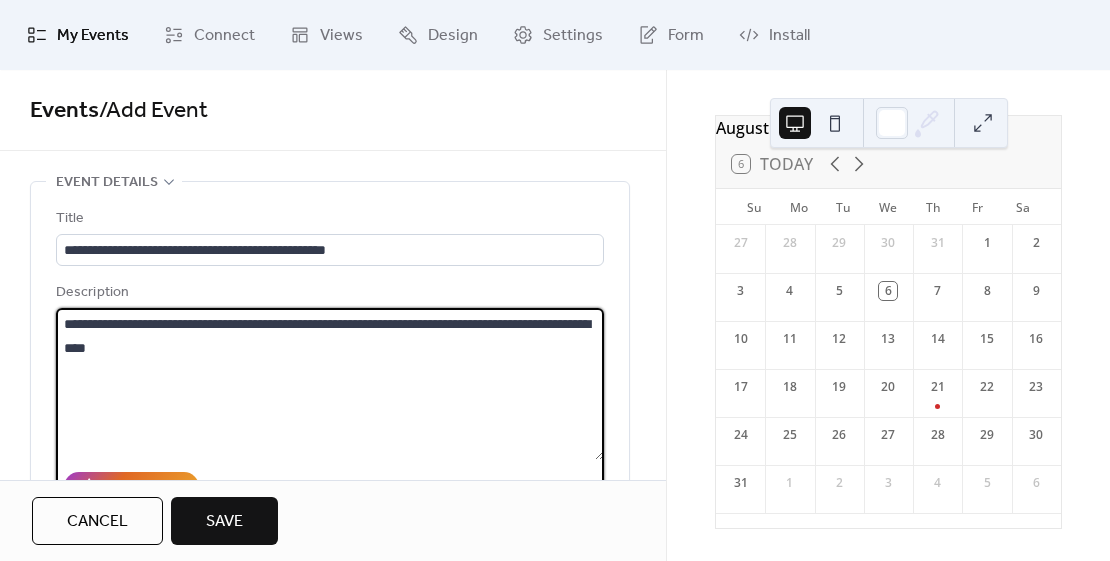 drag, startPoint x: 448, startPoint y: 319, endPoint x: 448, endPoint y: 362, distance: 43 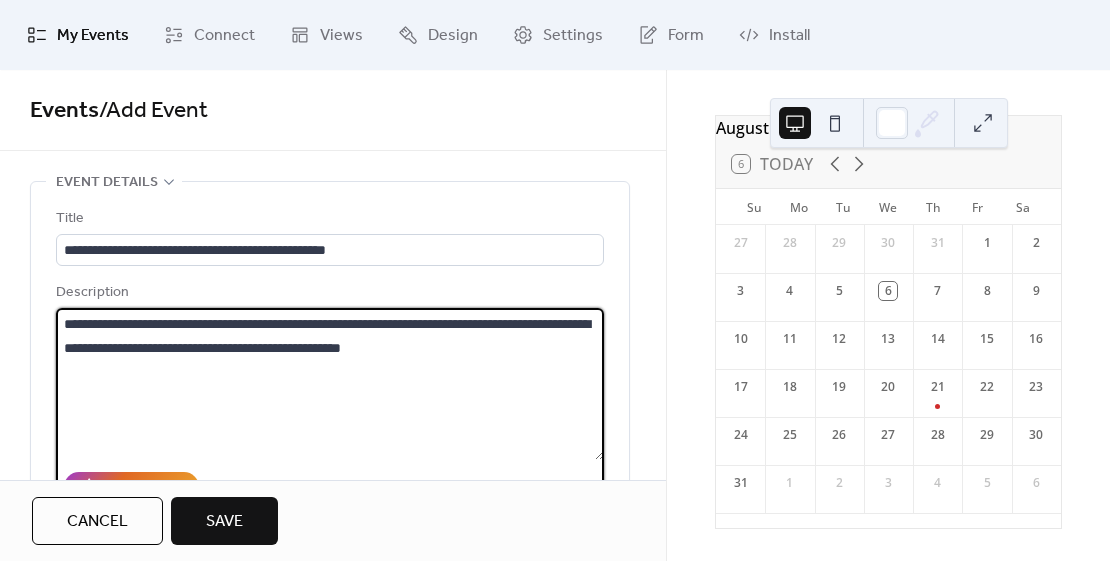 click on "**********" at bounding box center (330, 384) 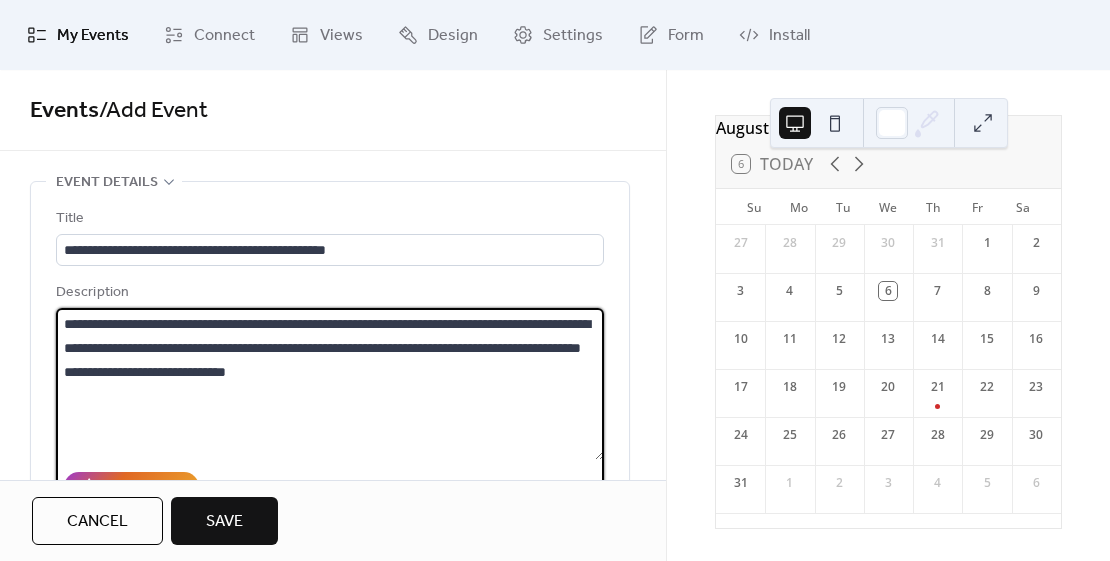click on "**********" at bounding box center (330, 384) 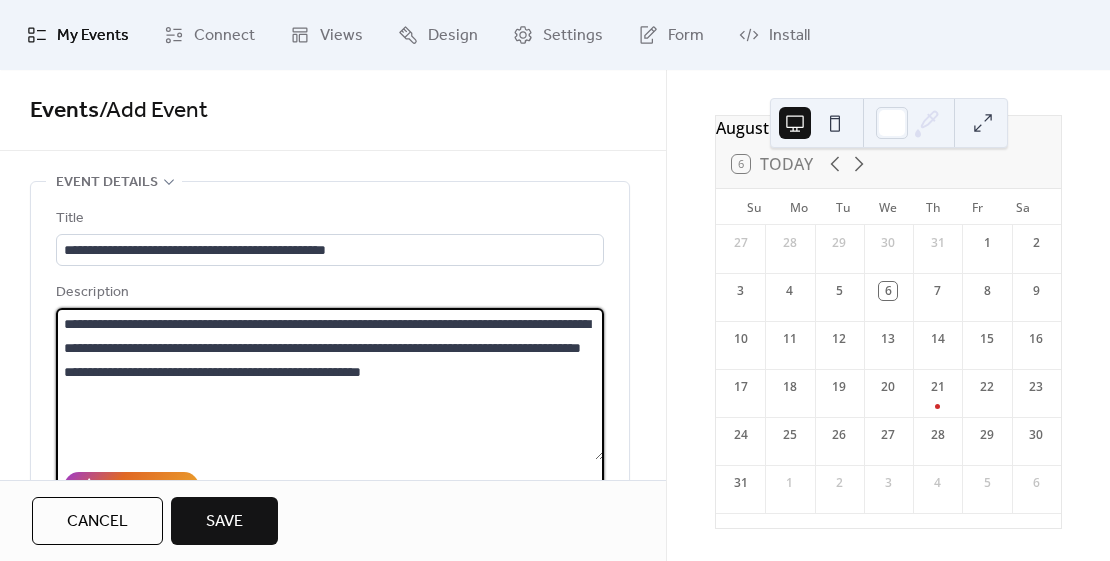 click on "**********" at bounding box center (330, 384) 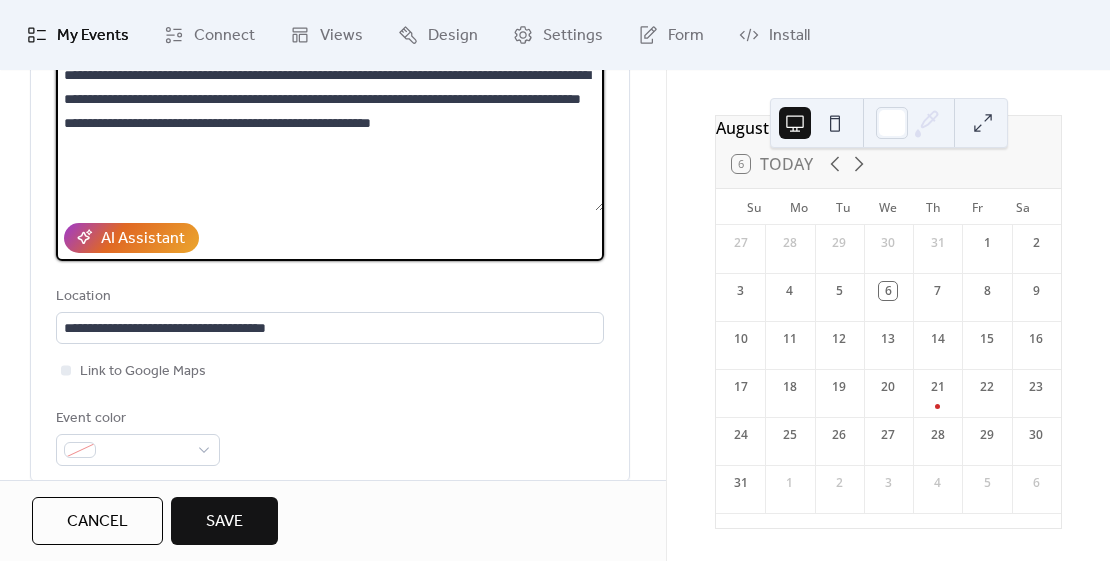 scroll, scrollTop: 250, scrollLeft: 0, axis: vertical 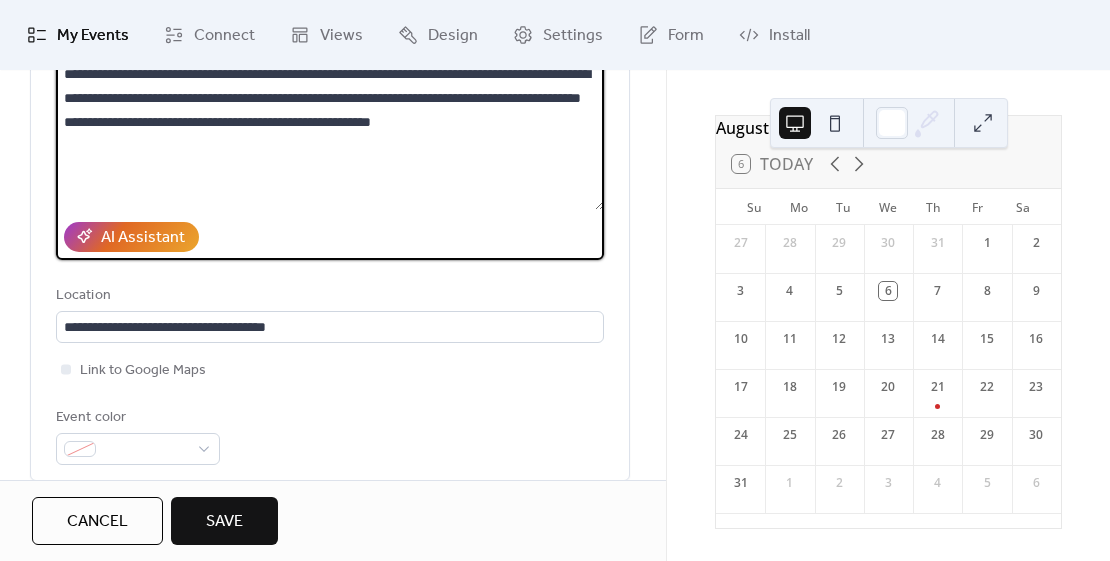 click on "**********" at bounding box center (330, 134) 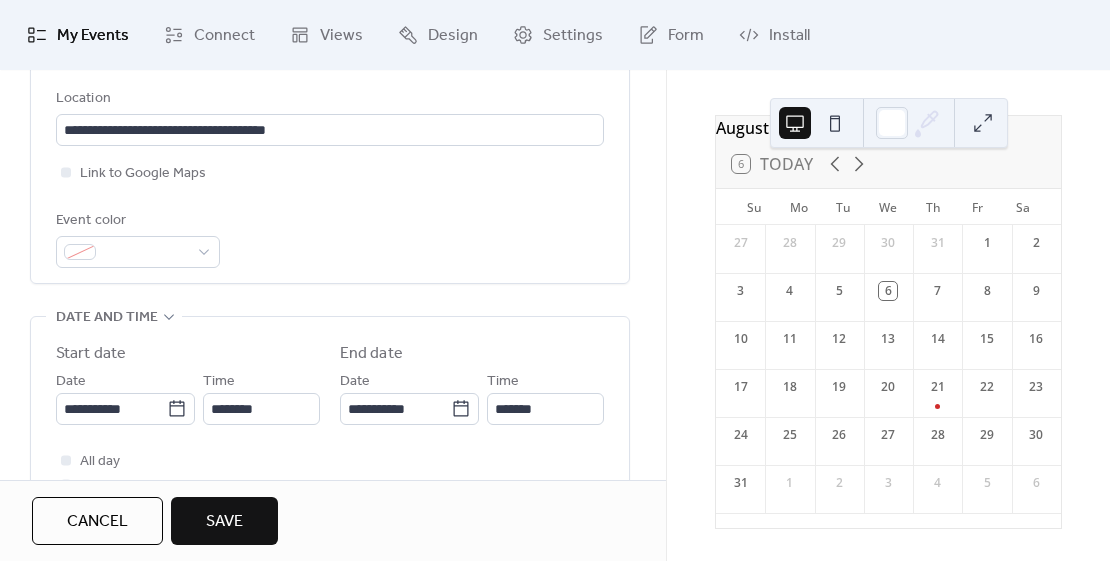 scroll, scrollTop: 461, scrollLeft: 0, axis: vertical 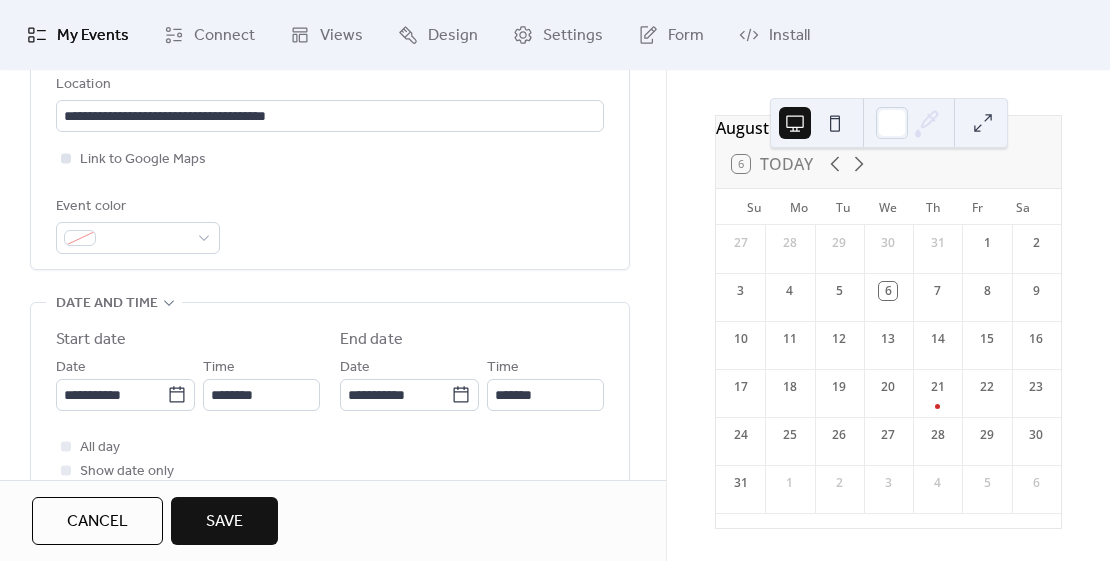 type on "**********" 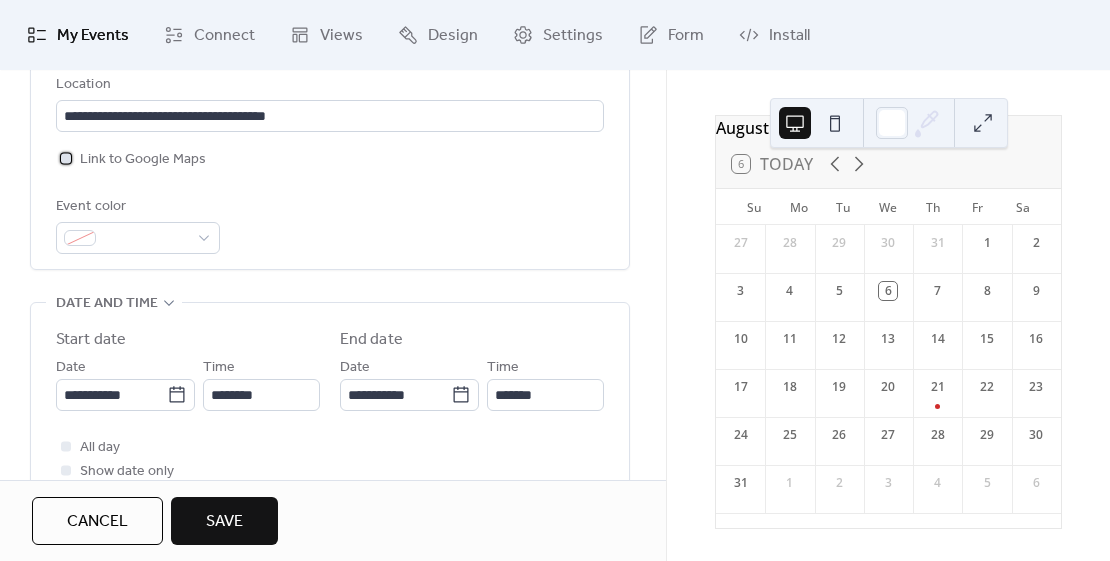click at bounding box center [66, 158] 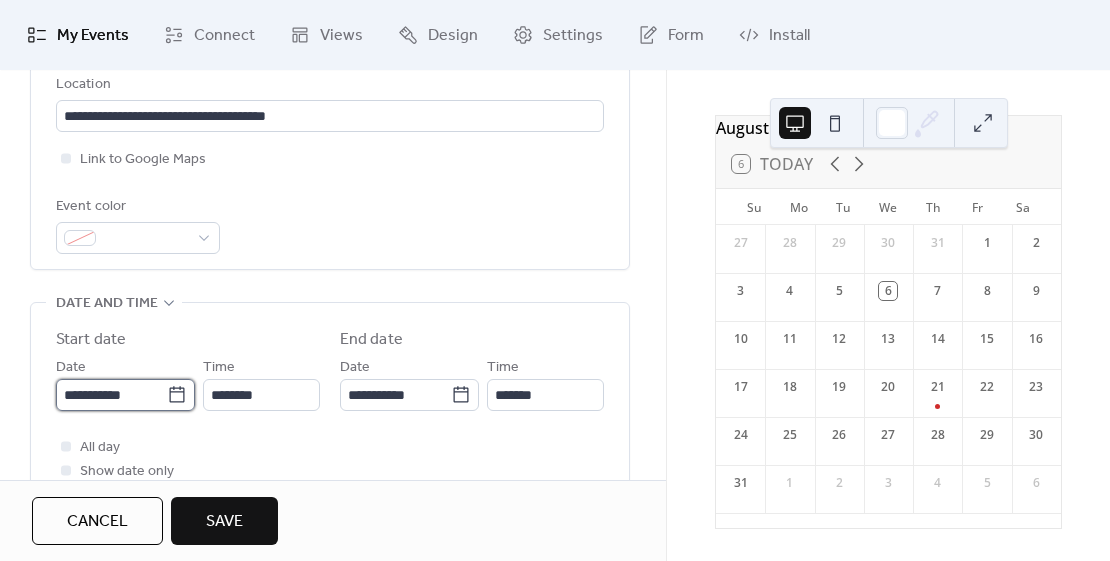 click on "**********" at bounding box center (111, 395) 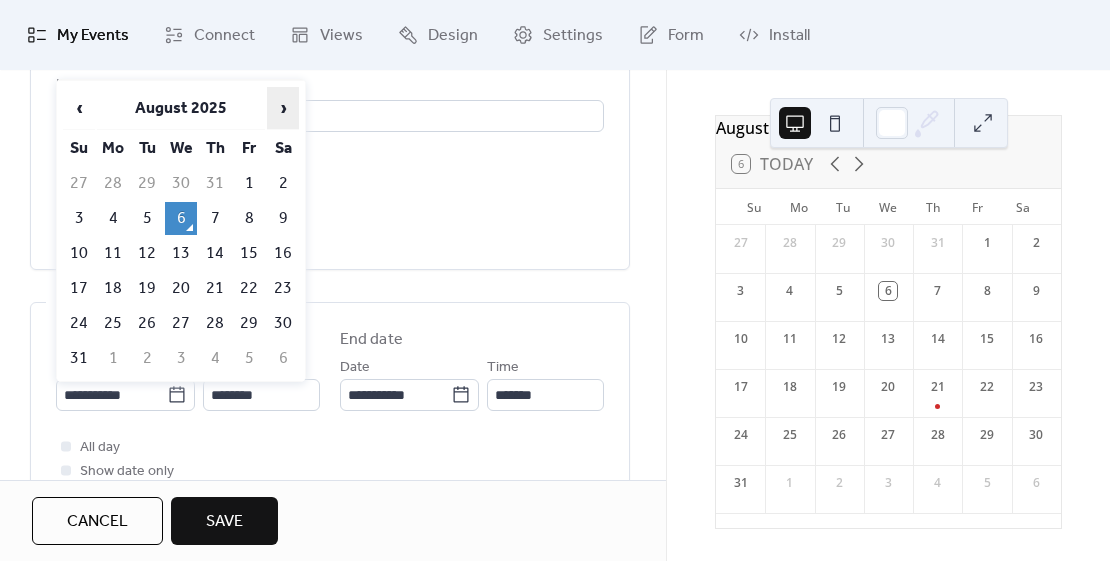 click on "›" at bounding box center (283, 108) 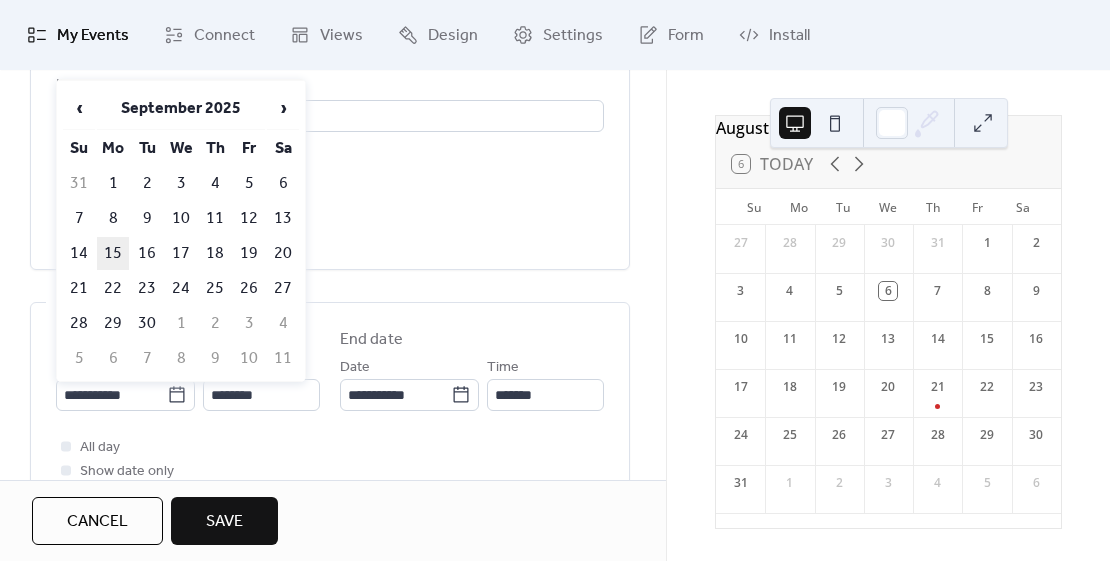 click on "15" at bounding box center (113, 253) 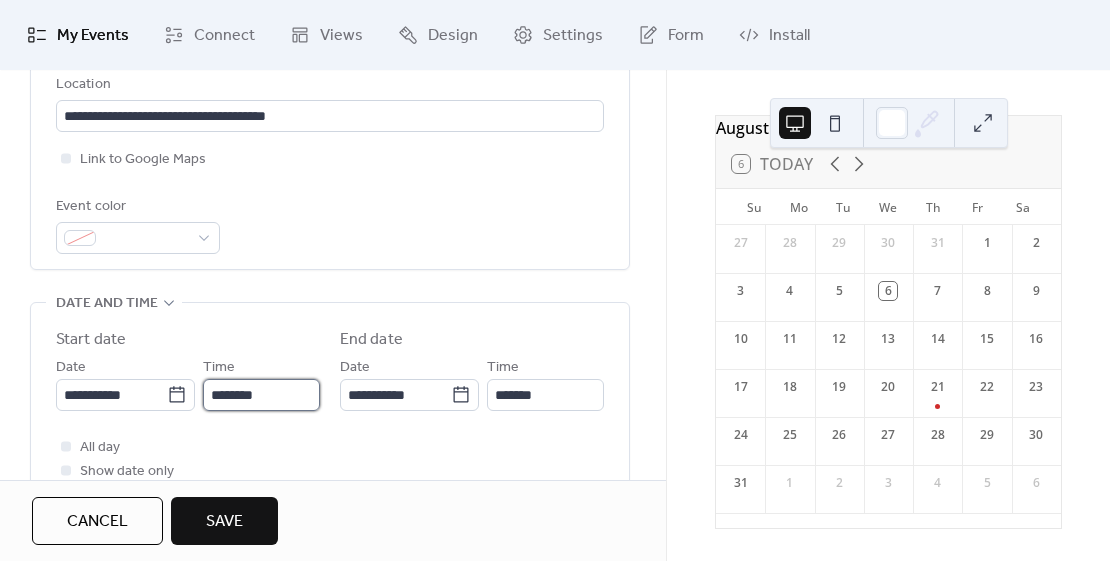 click on "********" at bounding box center (261, 395) 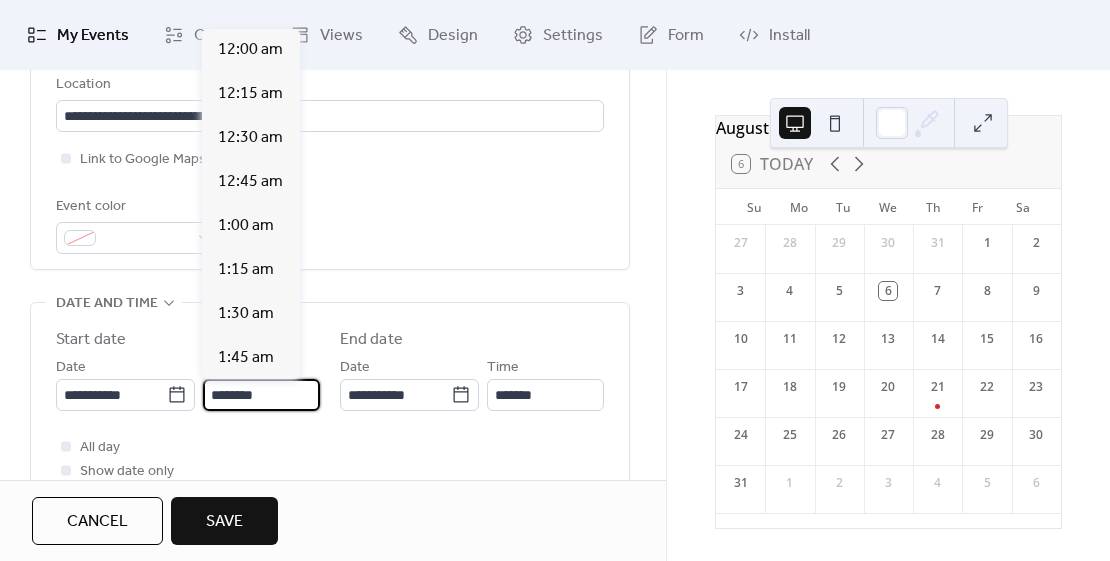 scroll, scrollTop: 2112, scrollLeft: 0, axis: vertical 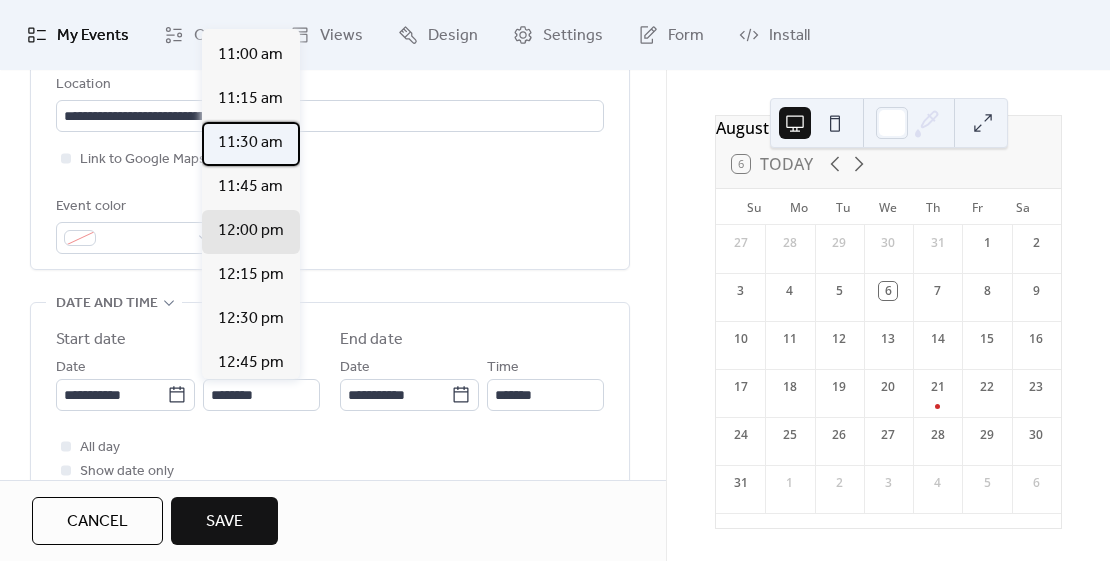 click on "11:30 am" at bounding box center [250, 143] 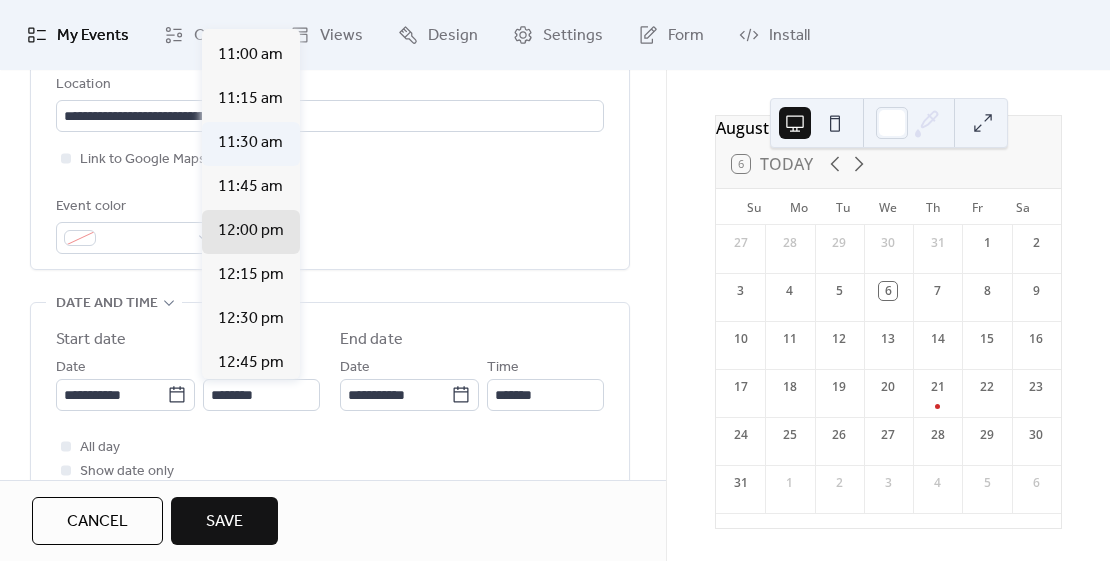 type on "********" 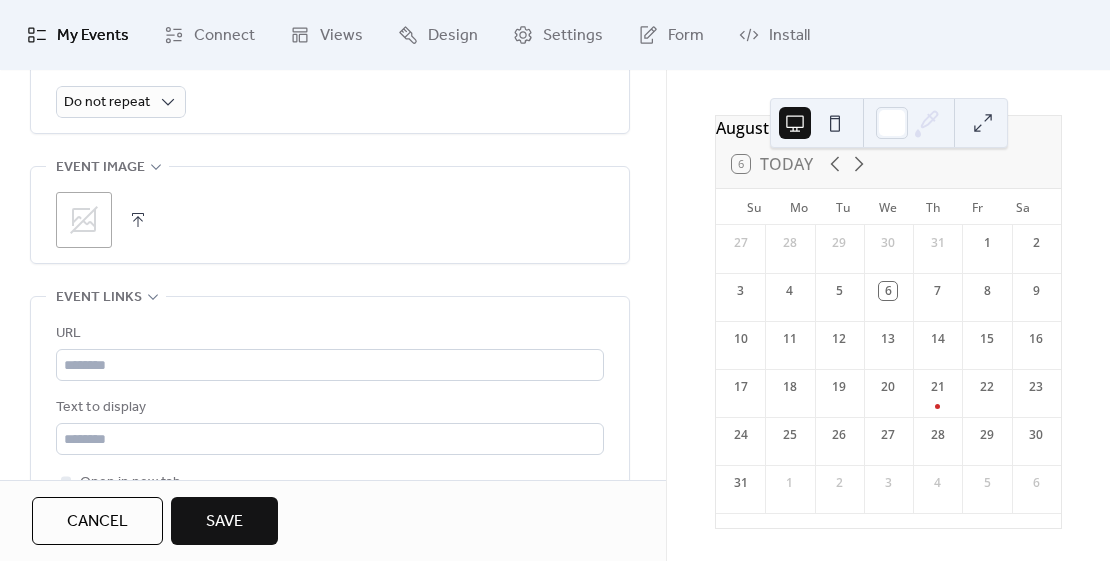 scroll, scrollTop: 954, scrollLeft: 0, axis: vertical 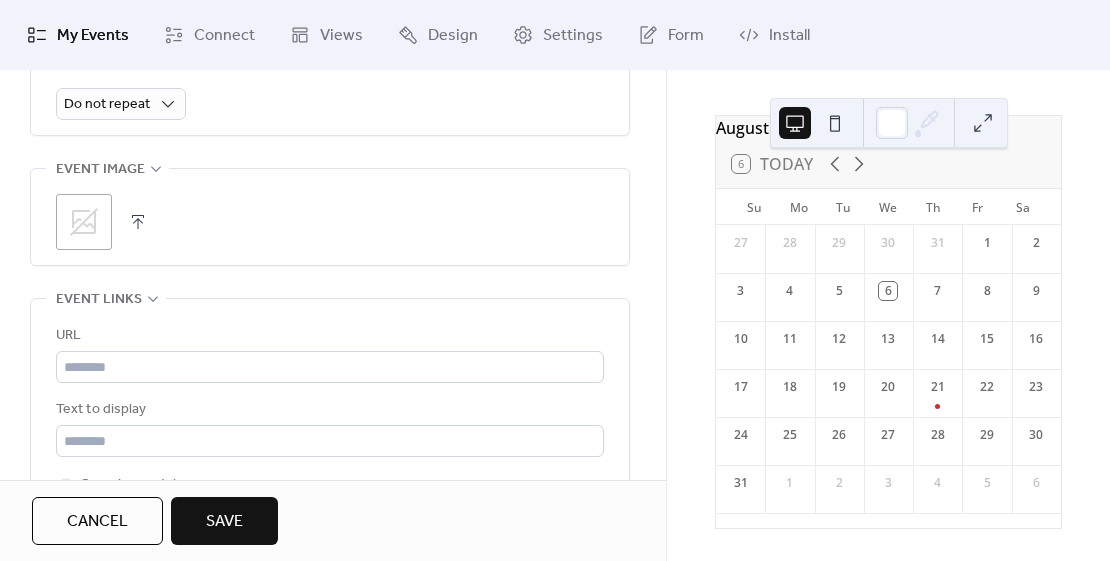 click at bounding box center [138, 222] 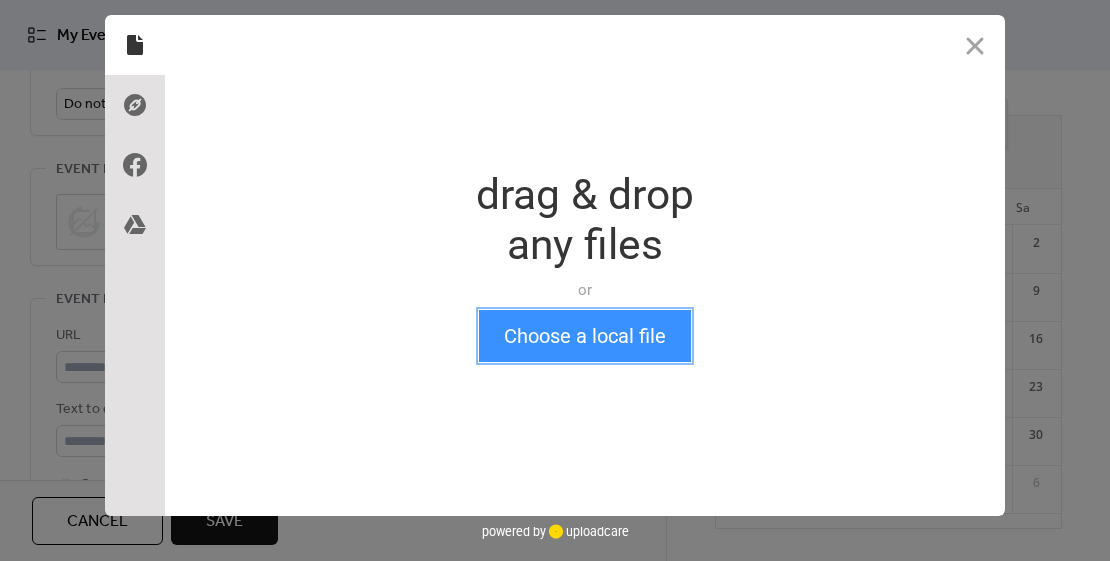 click on "Choose a local file" at bounding box center (585, 336) 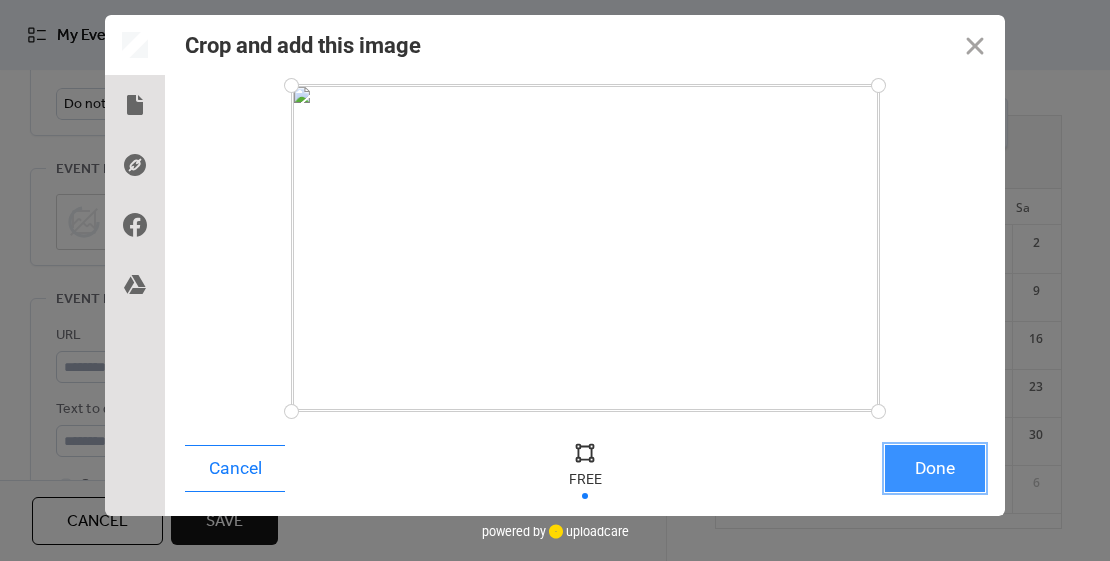click on "Done" at bounding box center (935, 468) 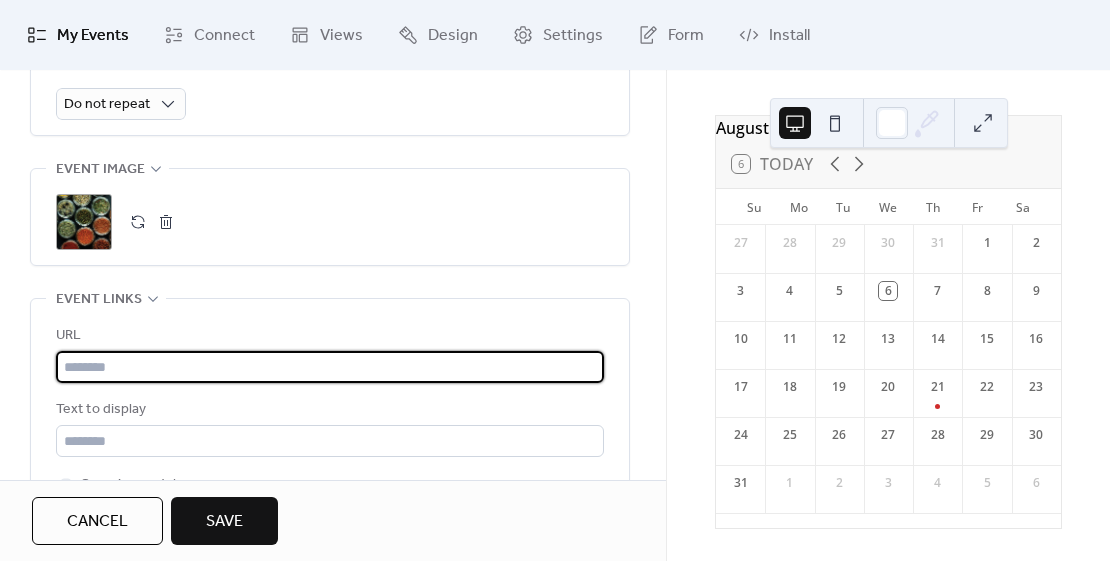 click at bounding box center (330, 367) 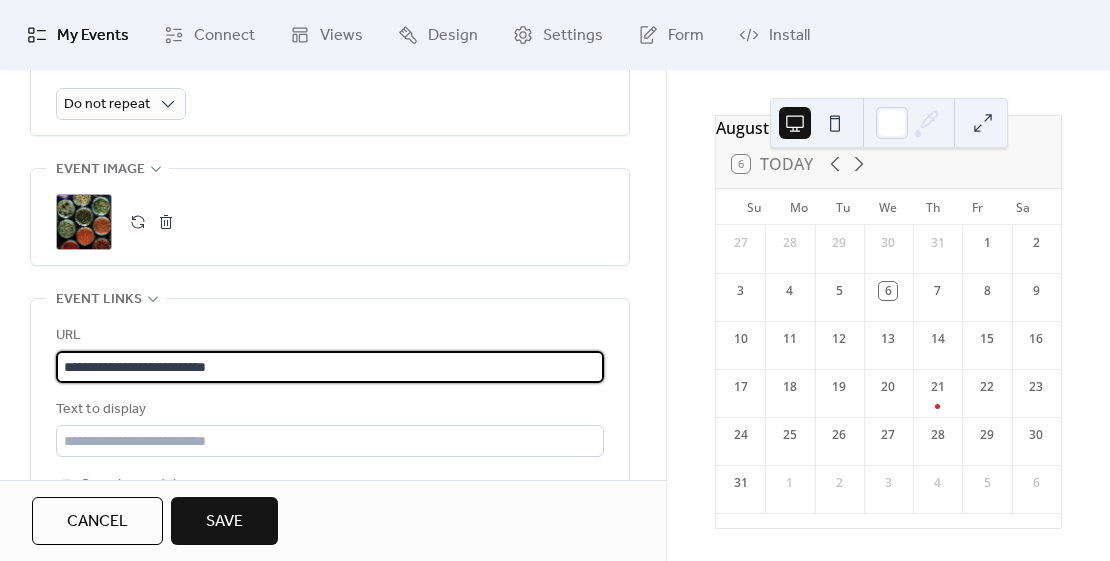 type on "**********" 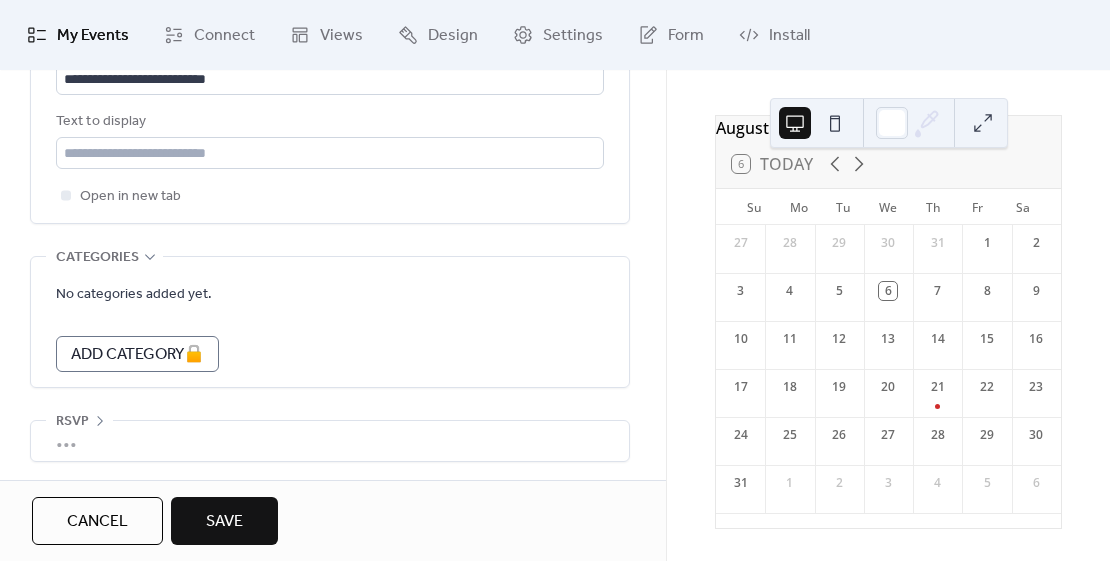 scroll, scrollTop: 1248, scrollLeft: 0, axis: vertical 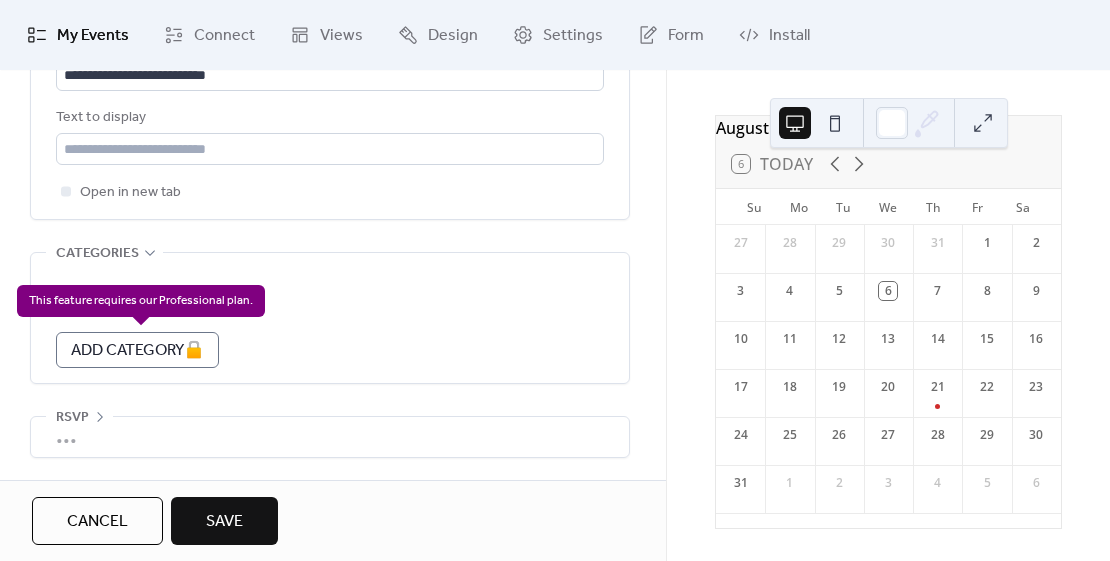 click on "Add Category  🔒" at bounding box center (137, 350) 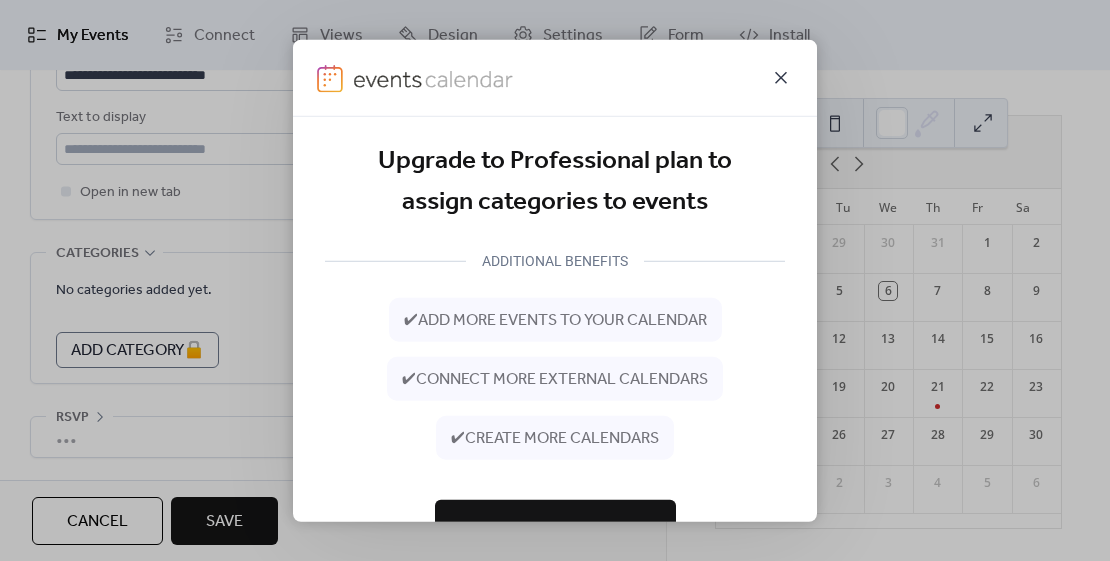 click 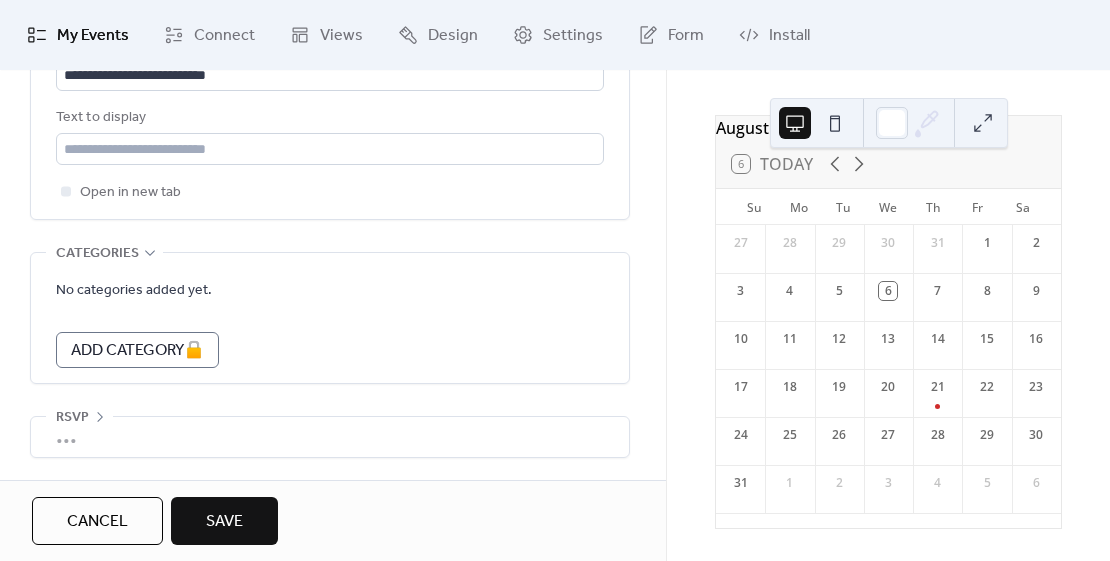 click on "No categories added yet. Add Category  🔒" at bounding box center (330, 323) 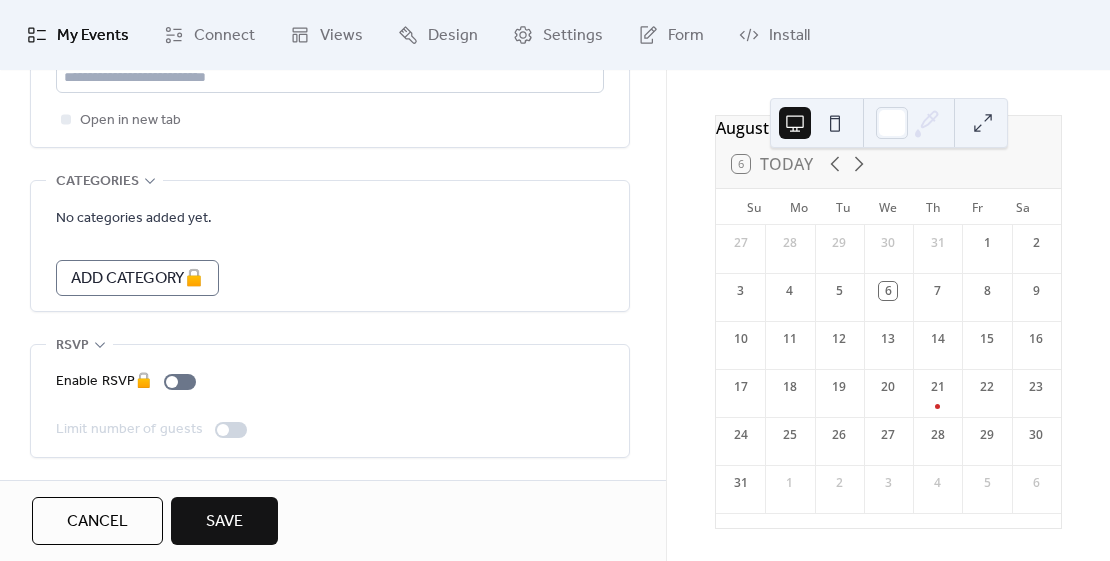 scroll, scrollTop: 1320, scrollLeft: 0, axis: vertical 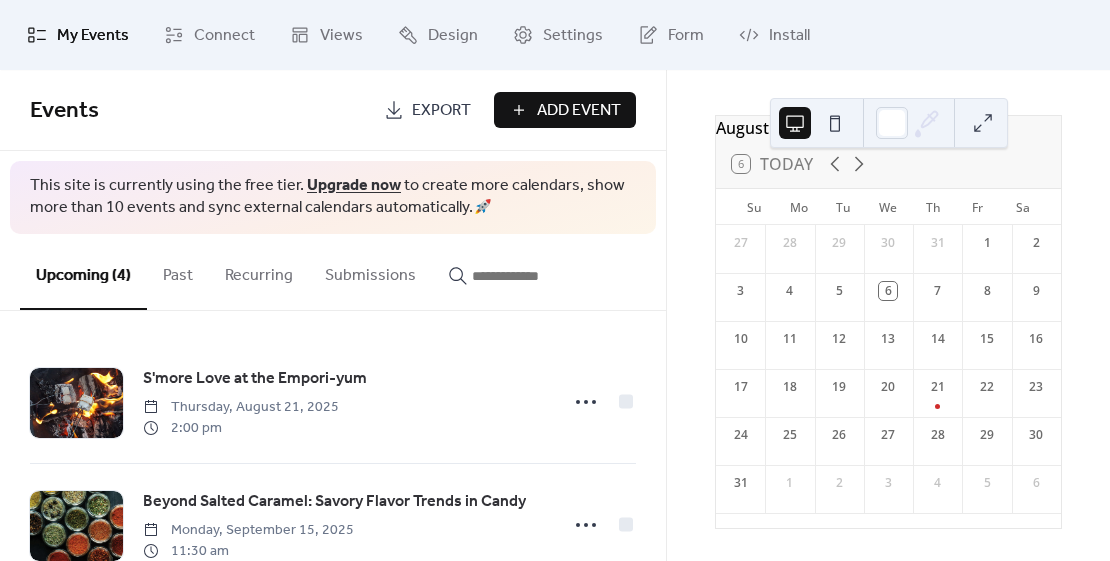 click on "August 2025 6 Today Su Mo Tu We Th Fr Sa 27 28 29 30 31 1 2 3 4 5 6 7 8 9 10 11 12 13 14 15 16 17 18 19 20 21 22 23 24 25 26 27 28 29 30 31 1 2 3 4 5 6" at bounding box center [888, 315] 